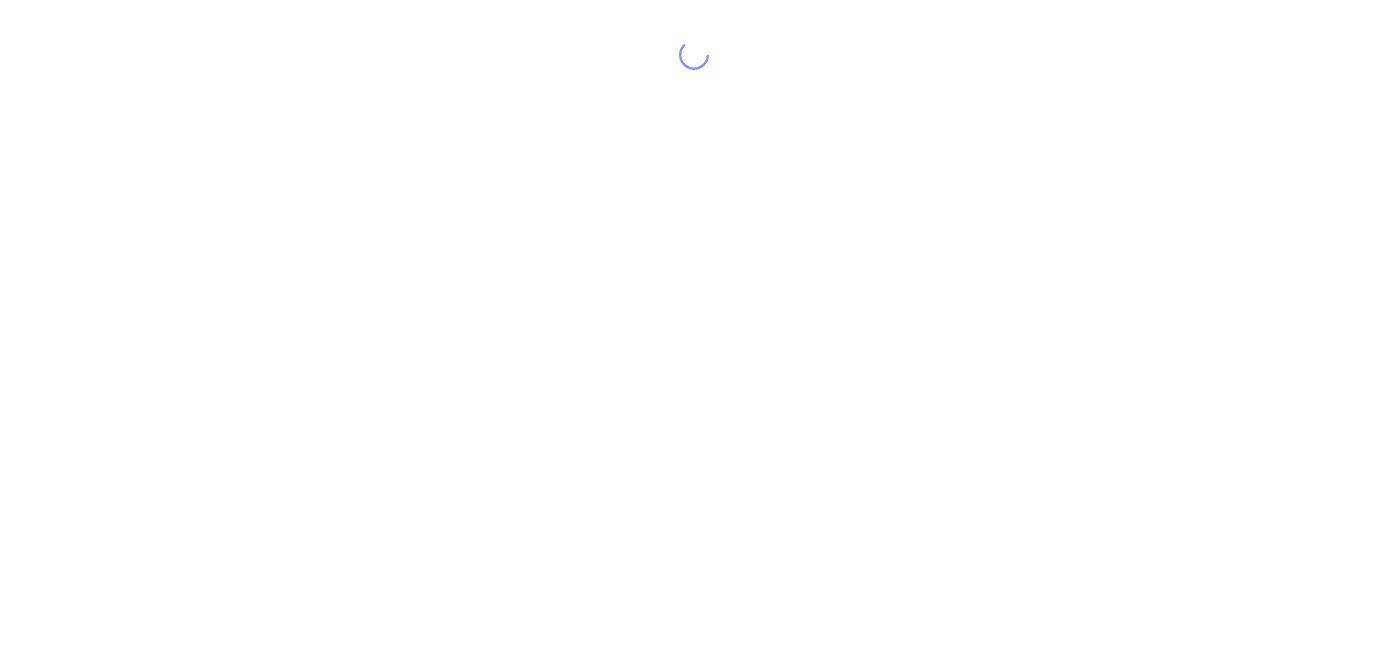 scroll, scrollTop: 0, scrollLeft: 0, axis: both 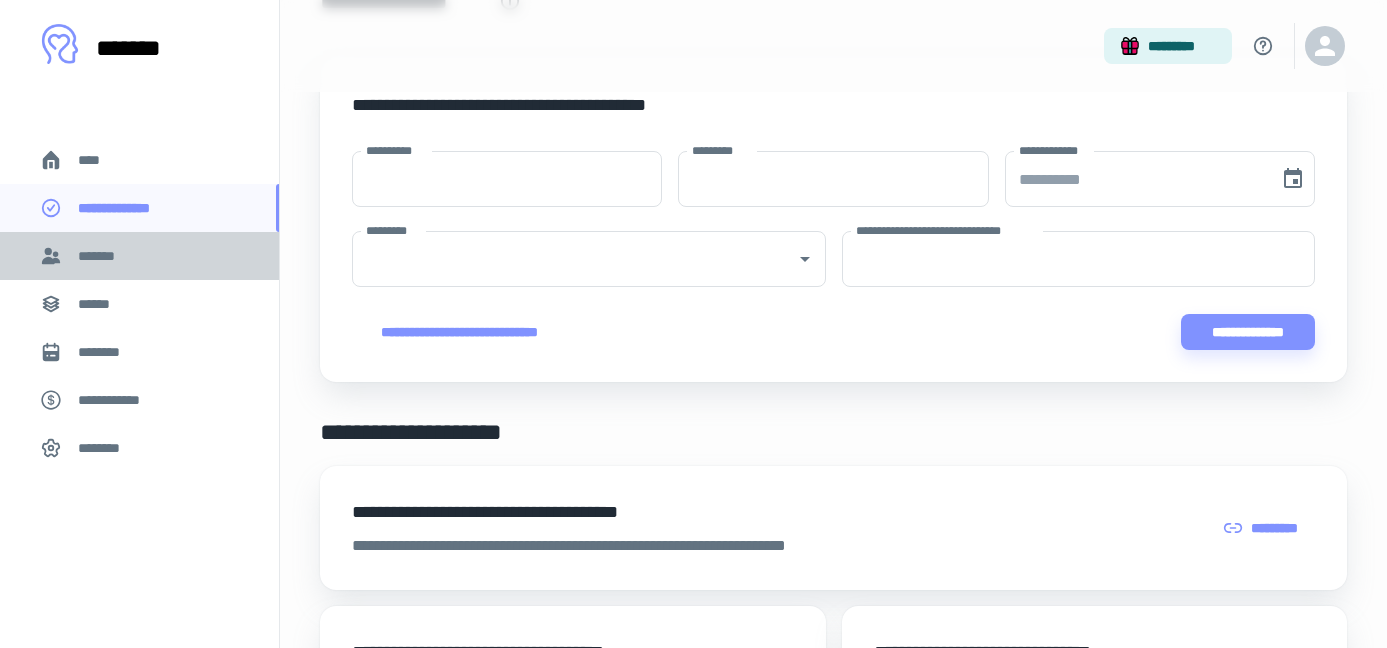 click on "*******" at bounding box center [139, 256] 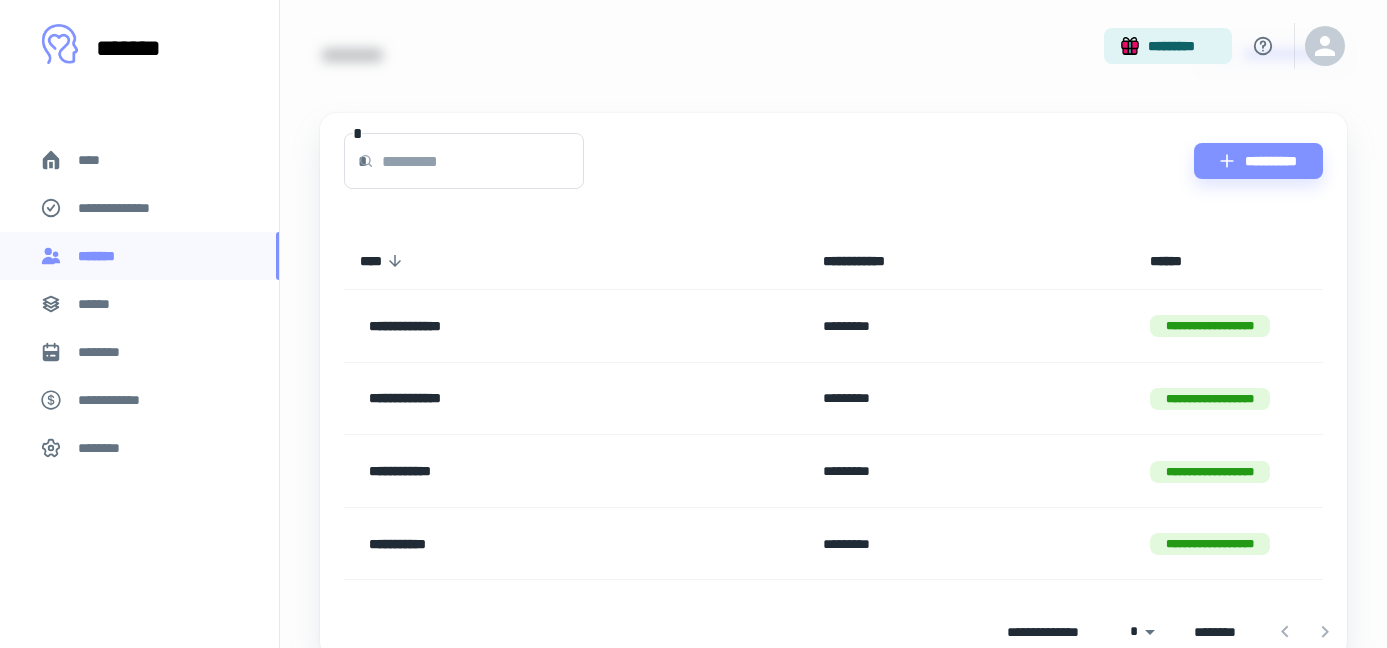 scroll, scrollTop: 94, scrollLeft: 0, axis: vertical 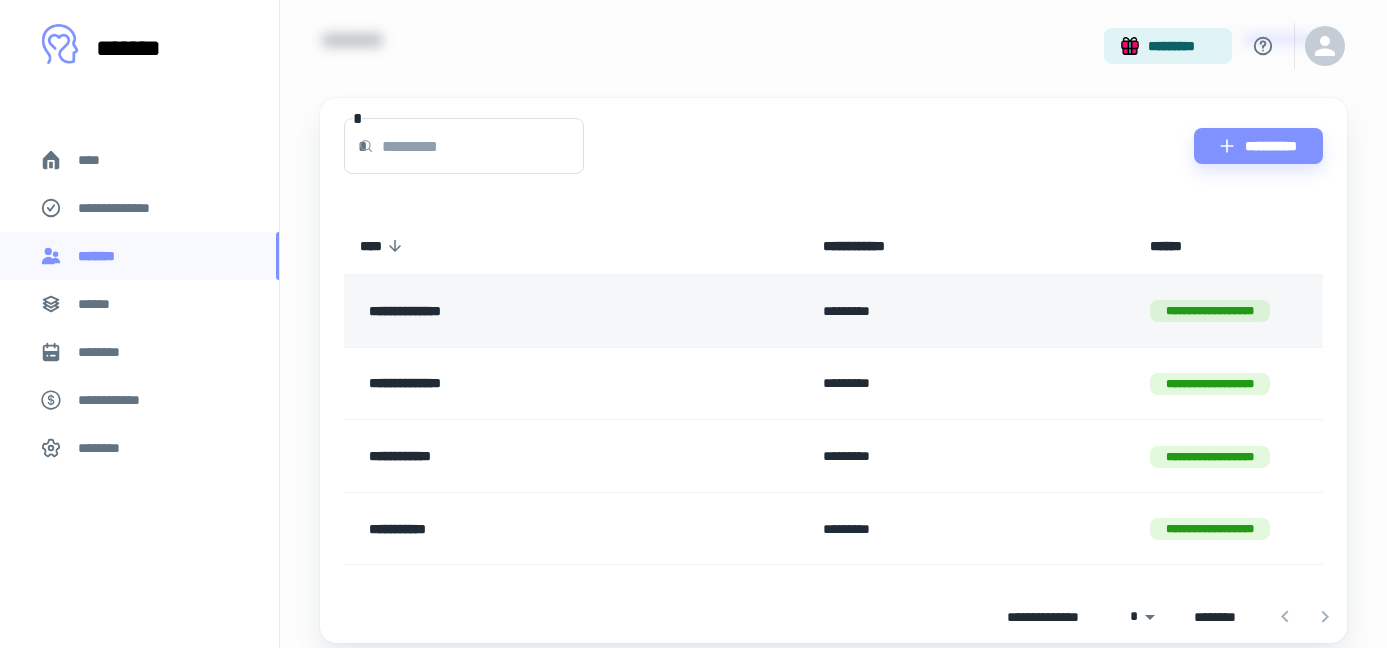 click on "**********" at bounding box center [529, 311] 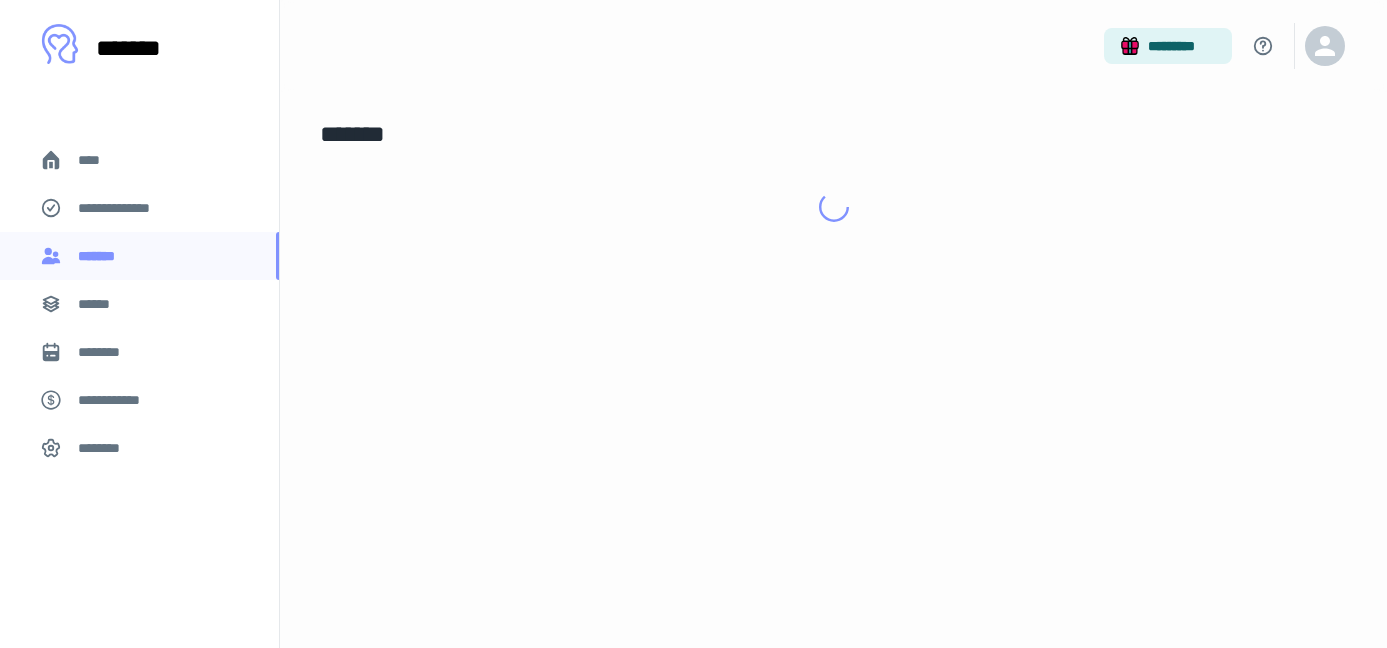 scroll, scrollTop: 0, scrollLeft: 0, axis: both 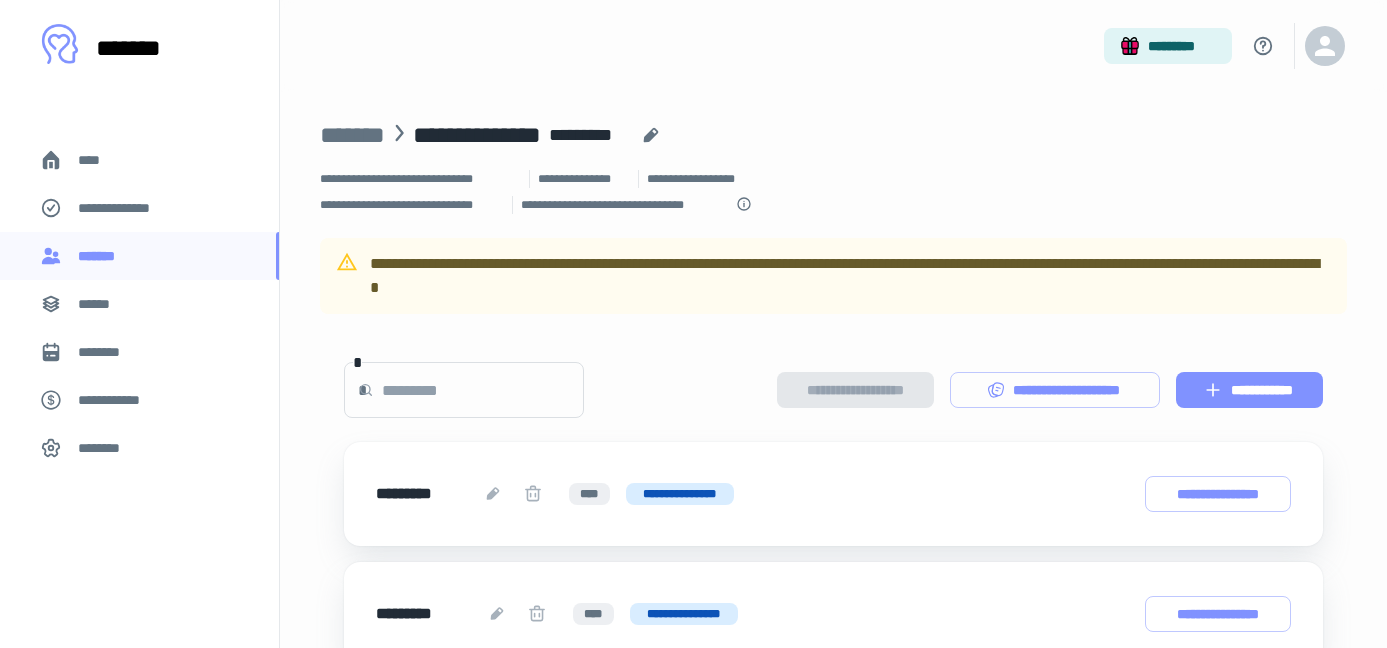 click 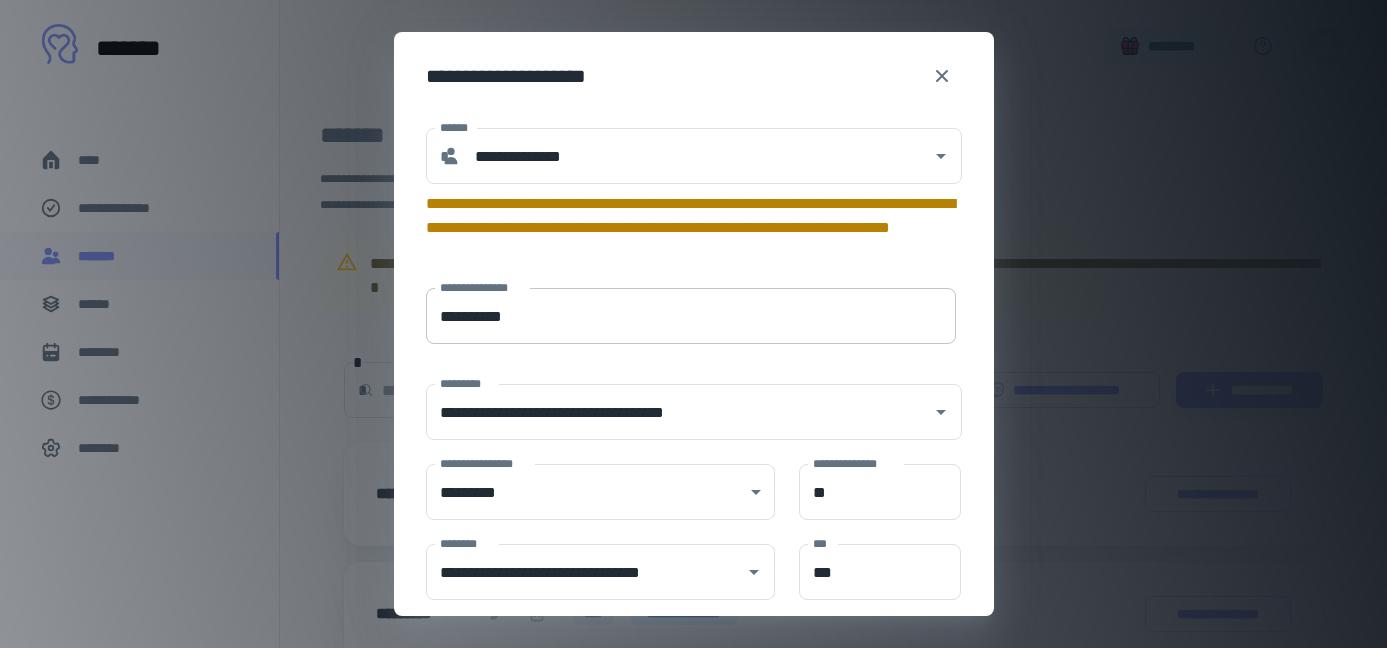 click on "**********" at bounding box center [691, 316] 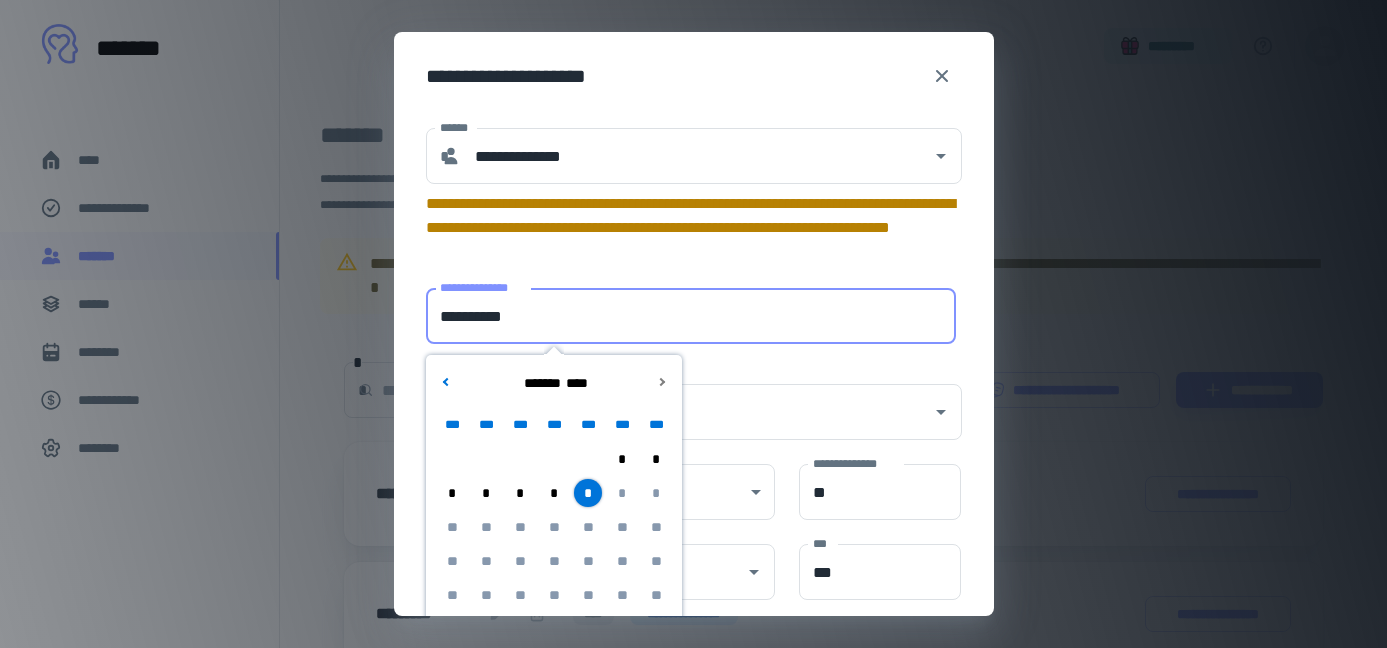 drag, startPoint x: 564, startPoint y: 324, endPoint x: 394, endPoint y: 319, distance: 170.07352 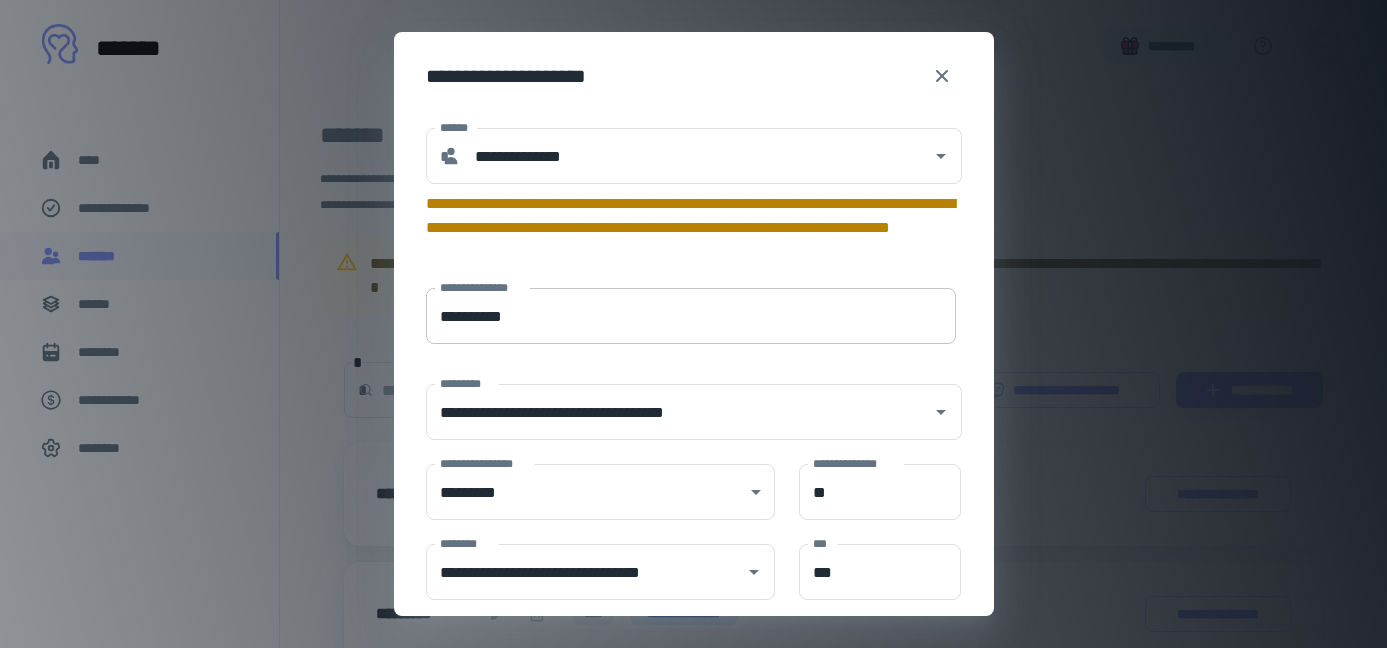 click on "**********" at bounding box center (691, 316) 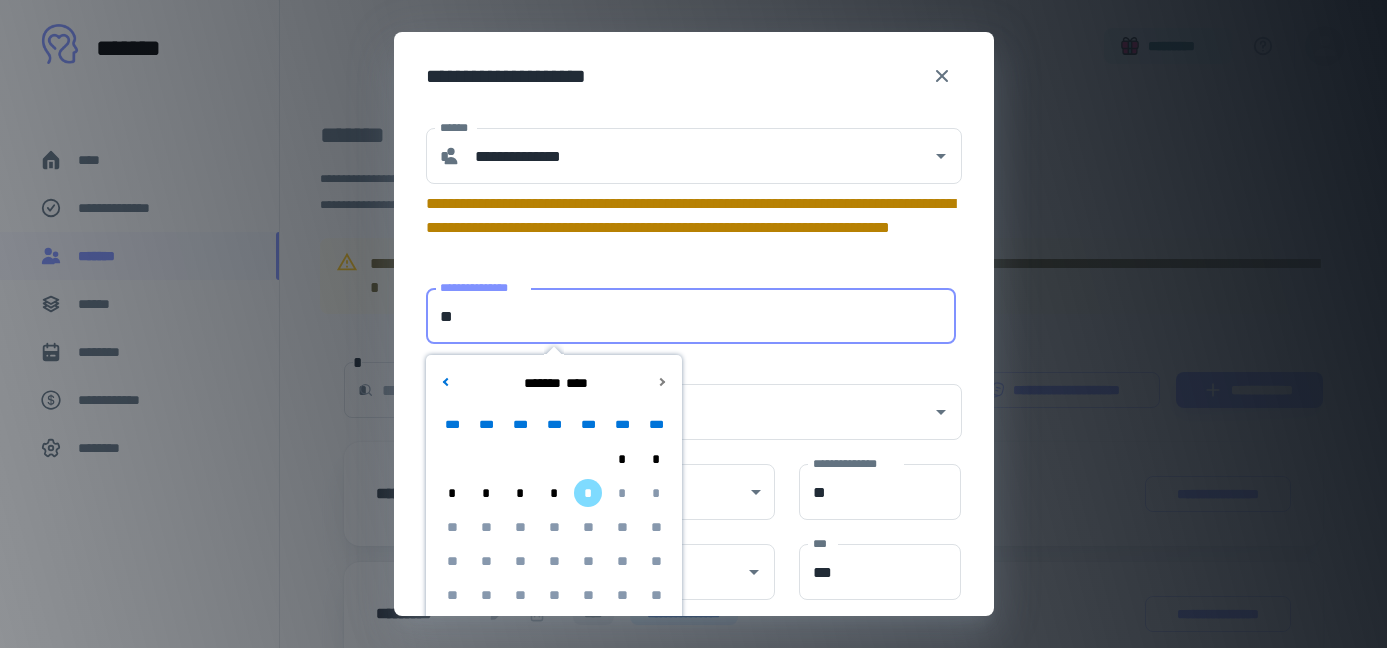 type on "*" 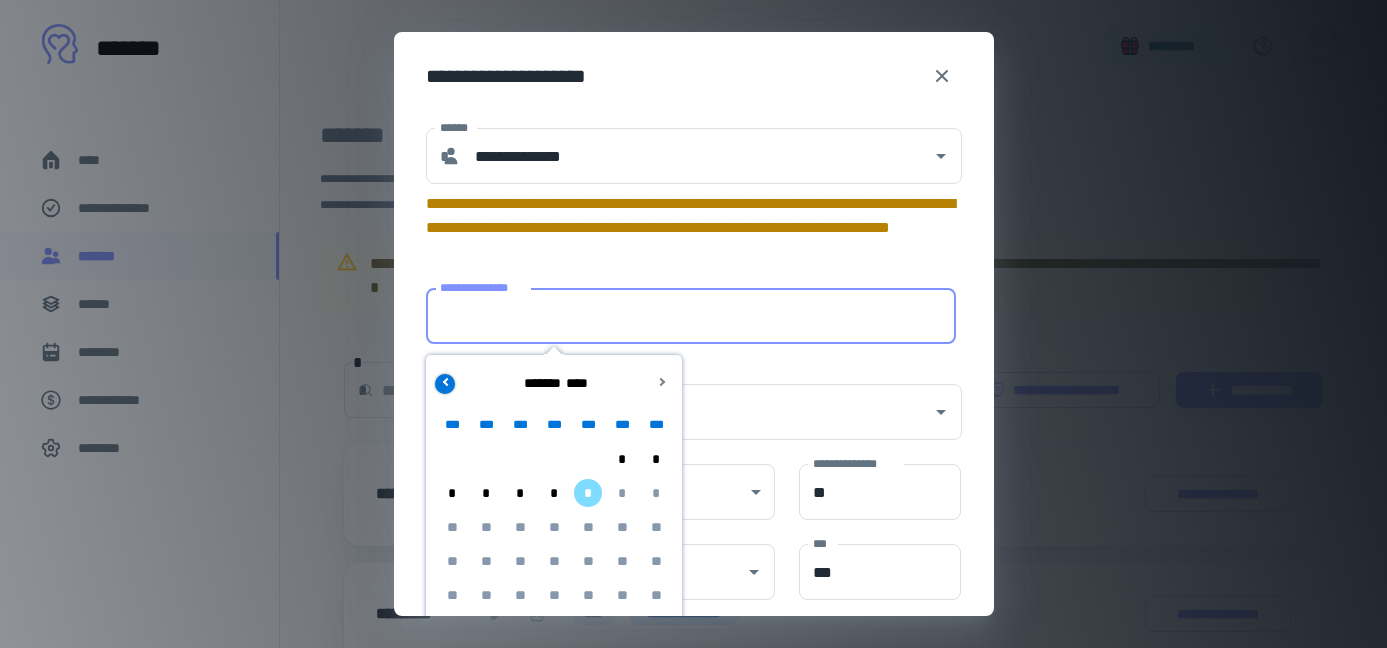 click at bounding box center (445, 384) 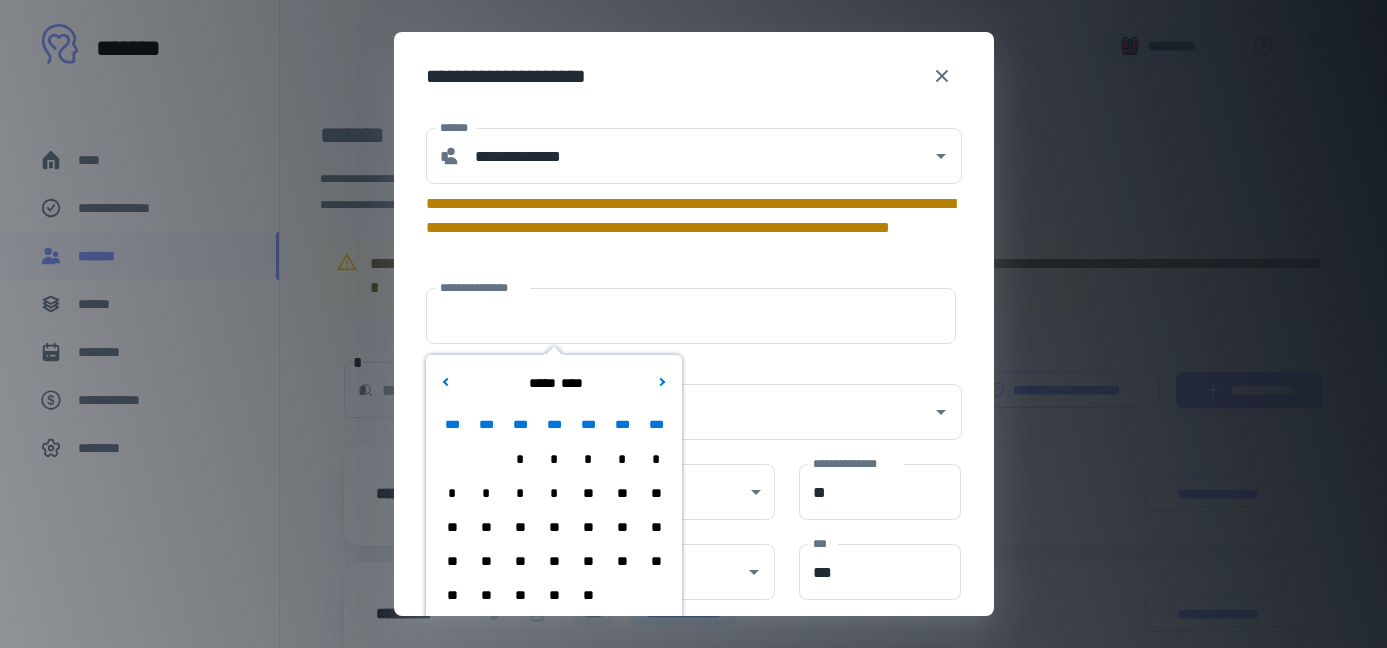 click on "**" at bounding box center [588, 561] 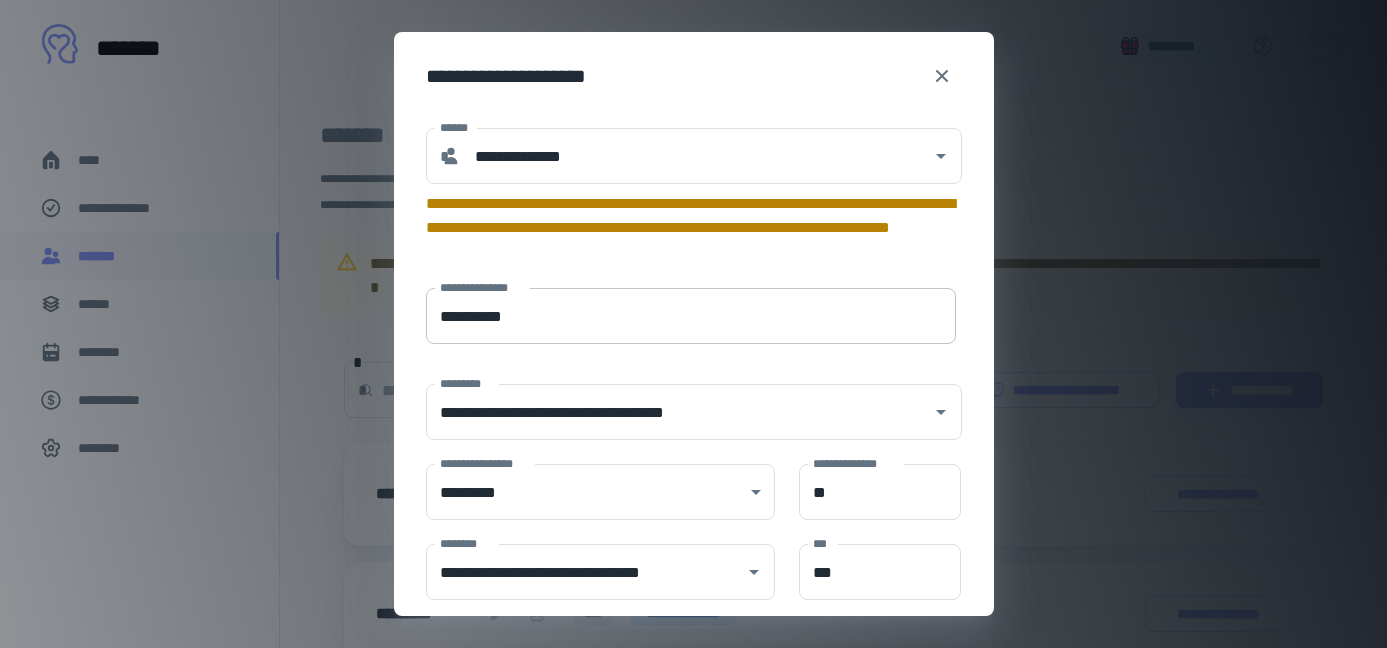 click on "**********" at bounding box center [691, 316] 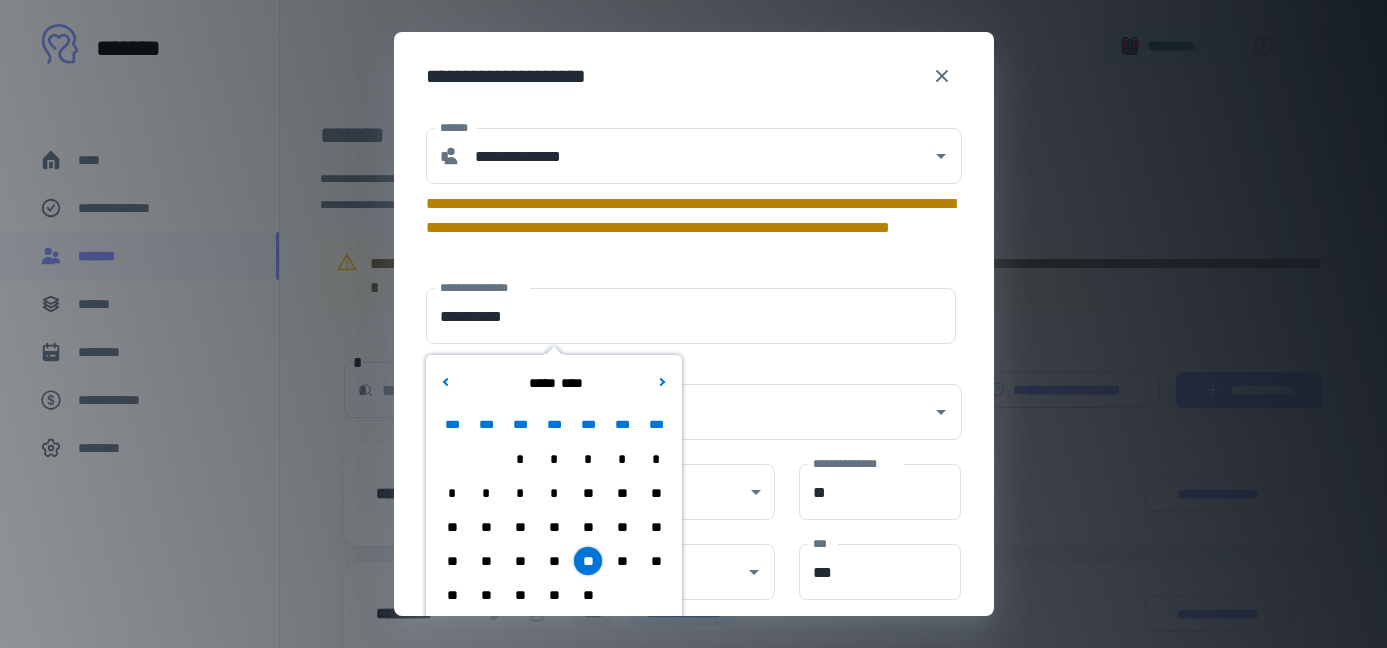 click on "**" at bounding box center [588, 595] 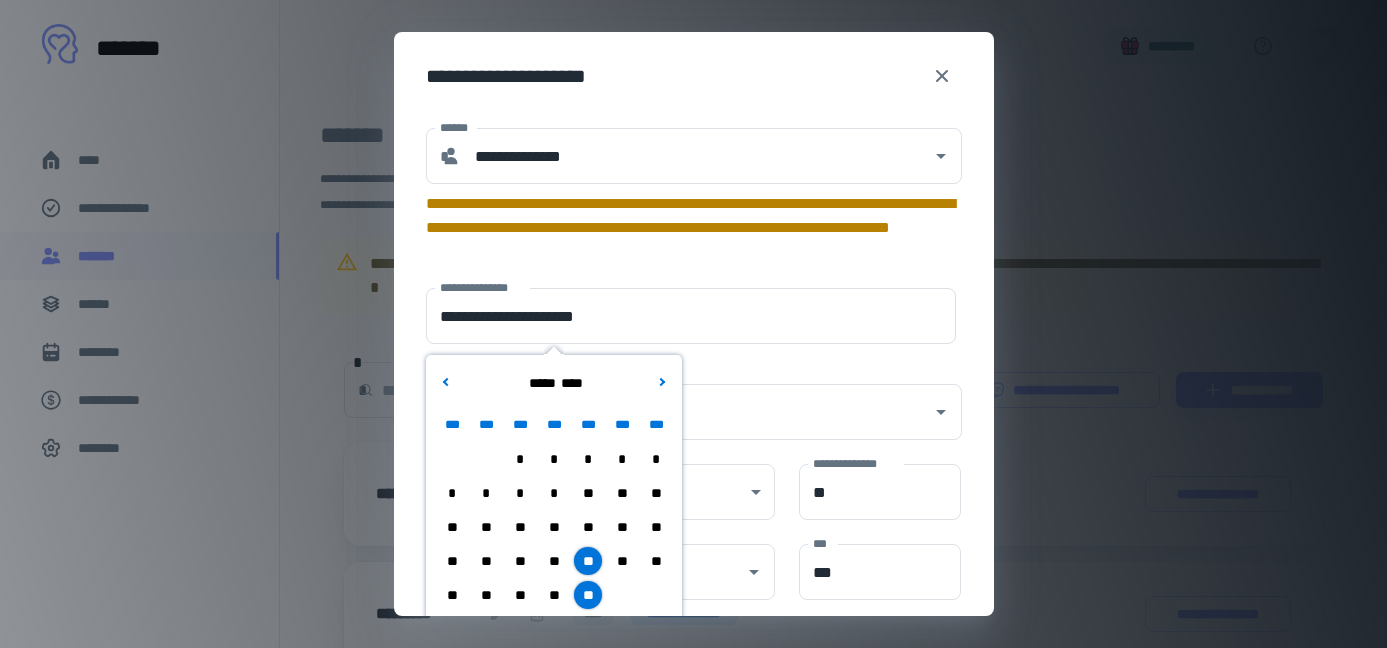 click on "**********" at bounding box center (682, 400) 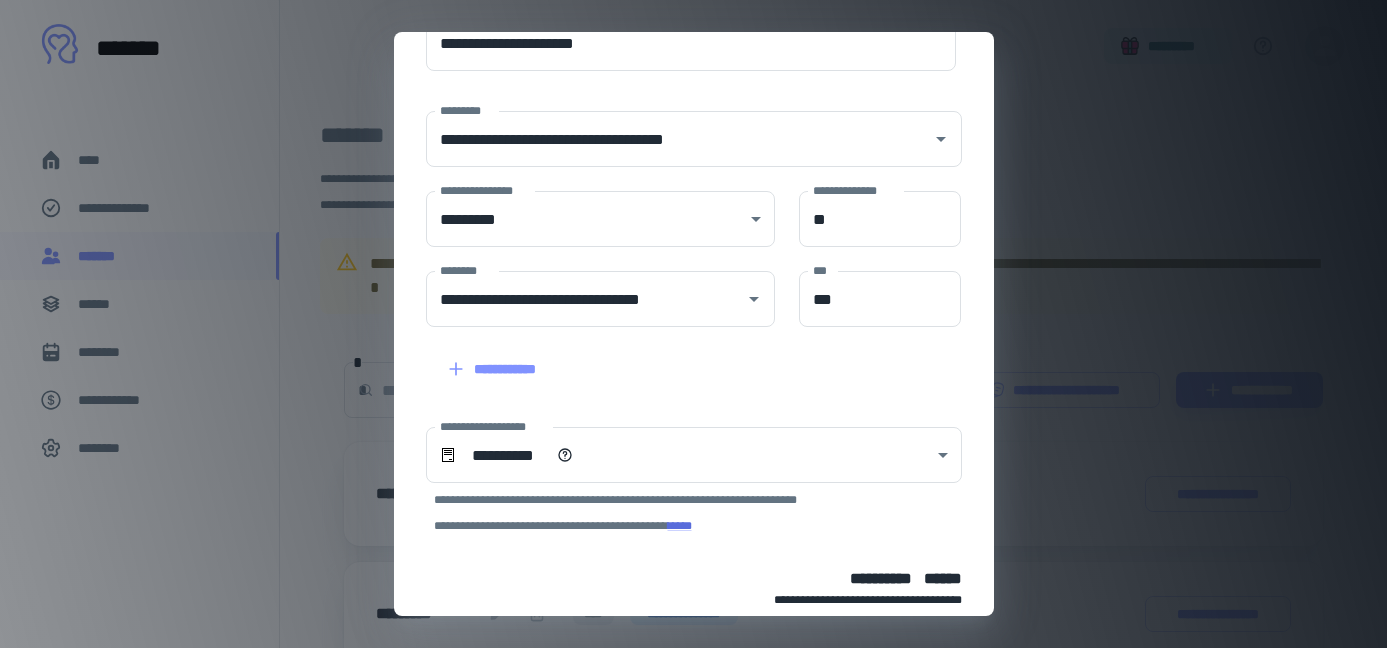 scroll, scrollTop: 382, scrollLeft: 0, axis: vertical 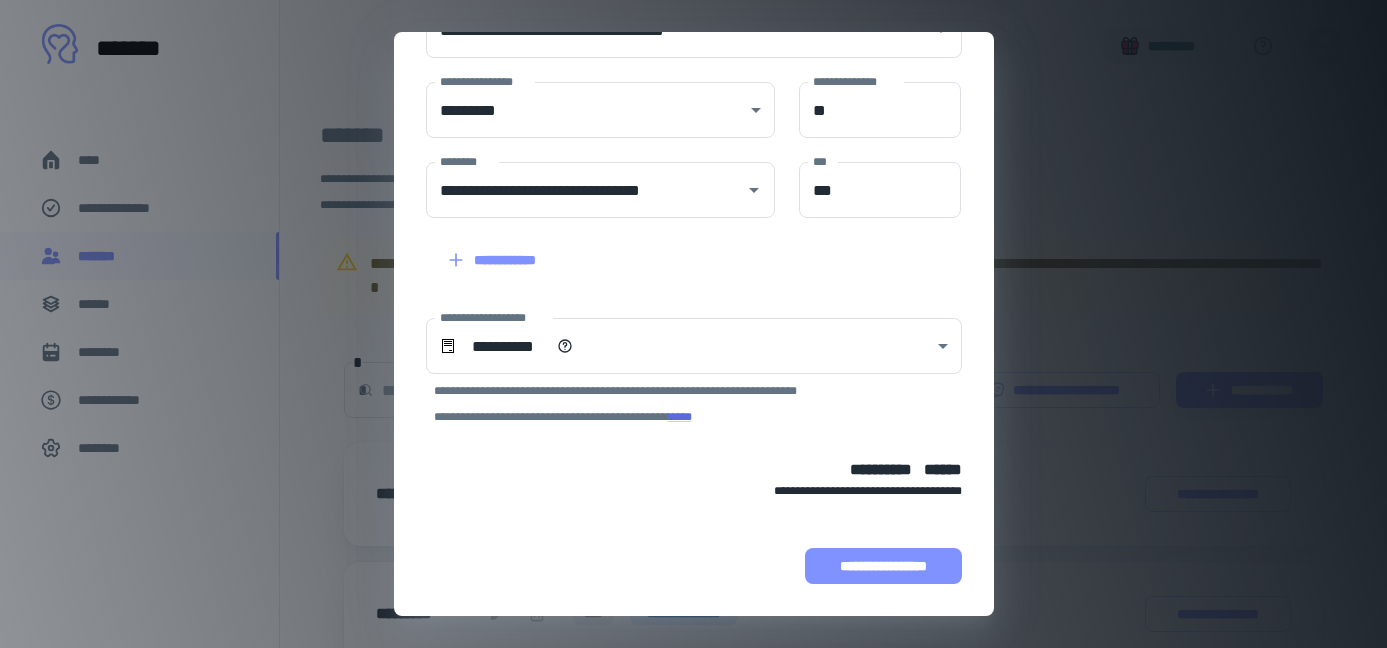 click on "**********" at bounding box center [883, 566] 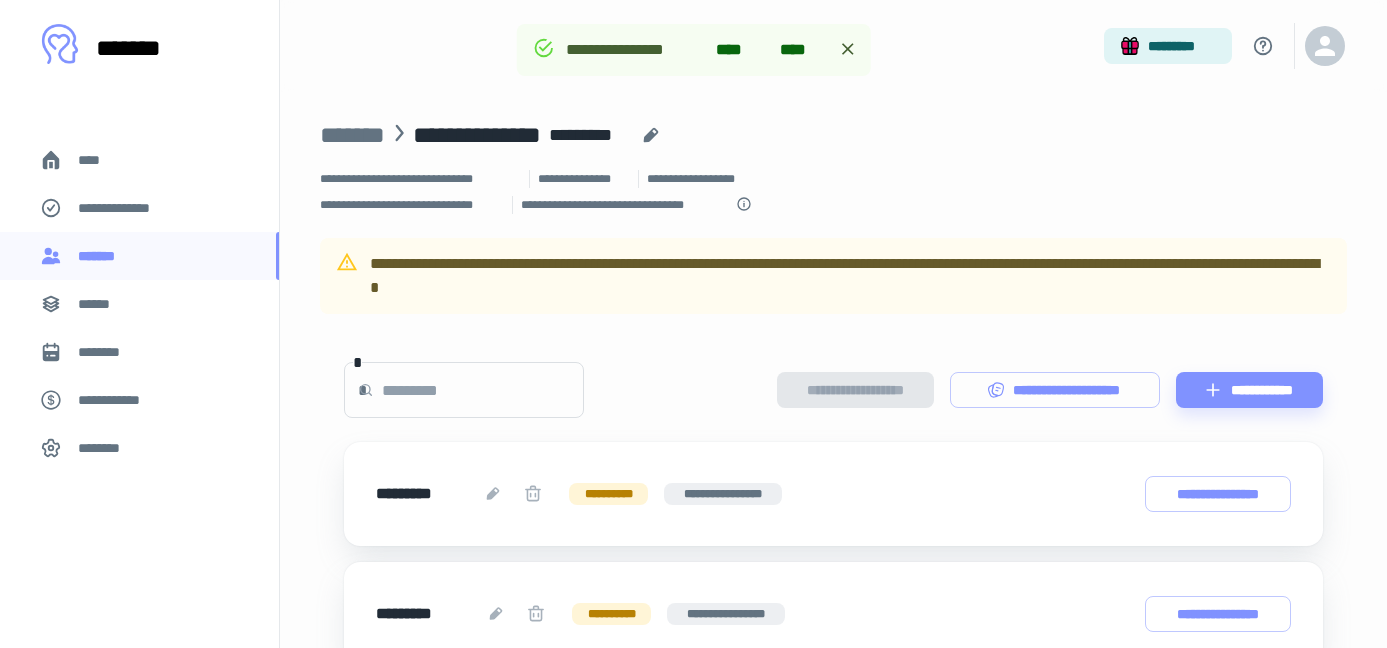 scroll, scrollTop: 530, scrollLeft: 0, axis: vertical 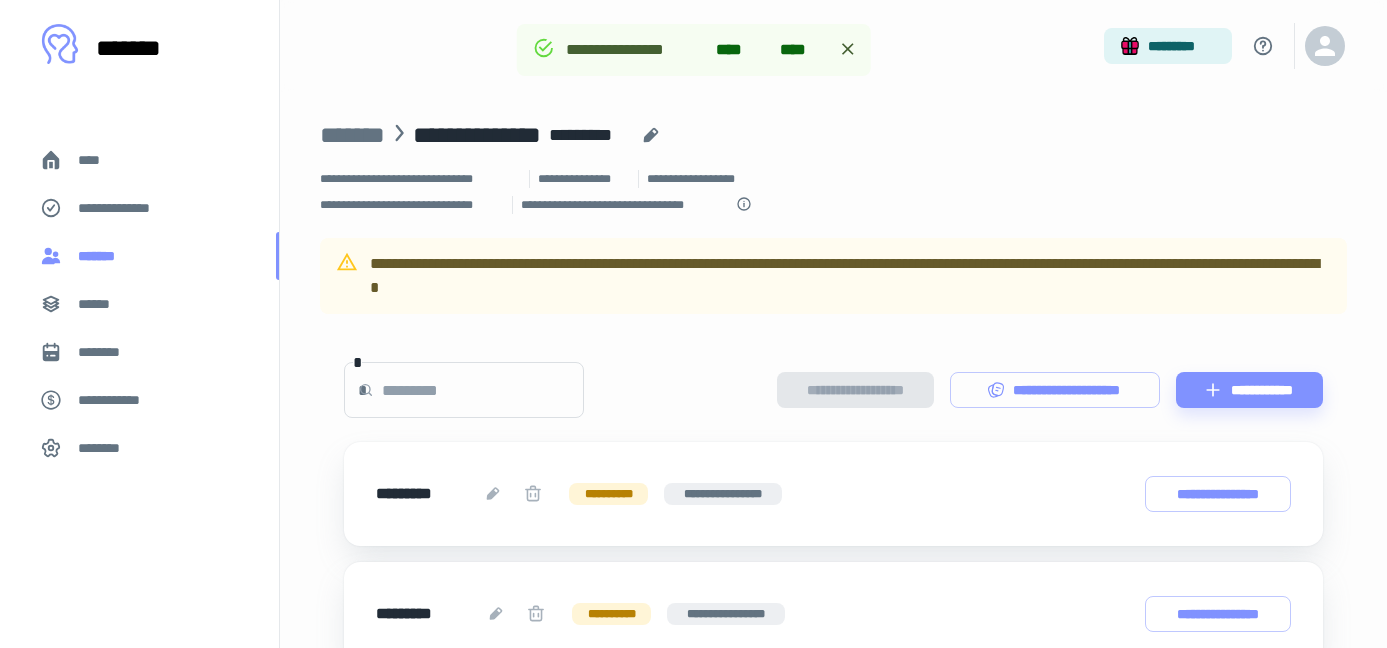 click on "*******" at bounding box center [139, 256] 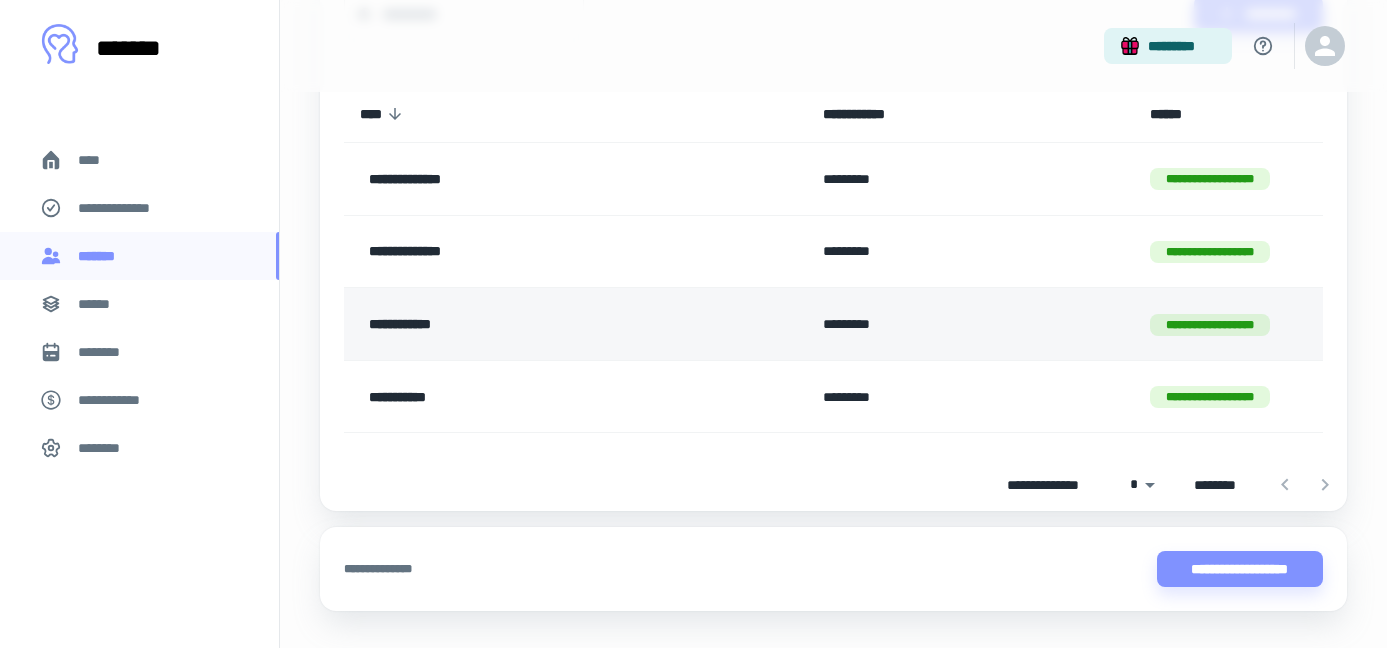 scroll, scrollTop: 235, scrollLeft: 0, axis: vertical 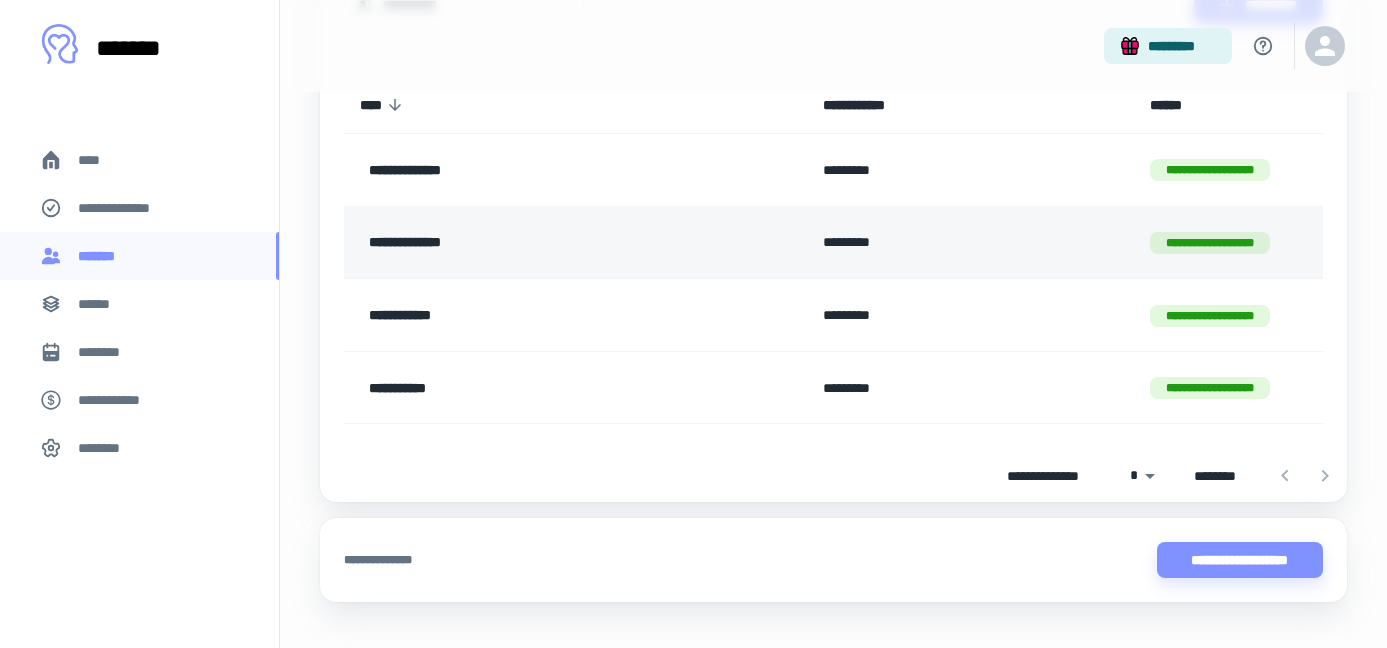 click on "**********" at bounding box center (529, 243) 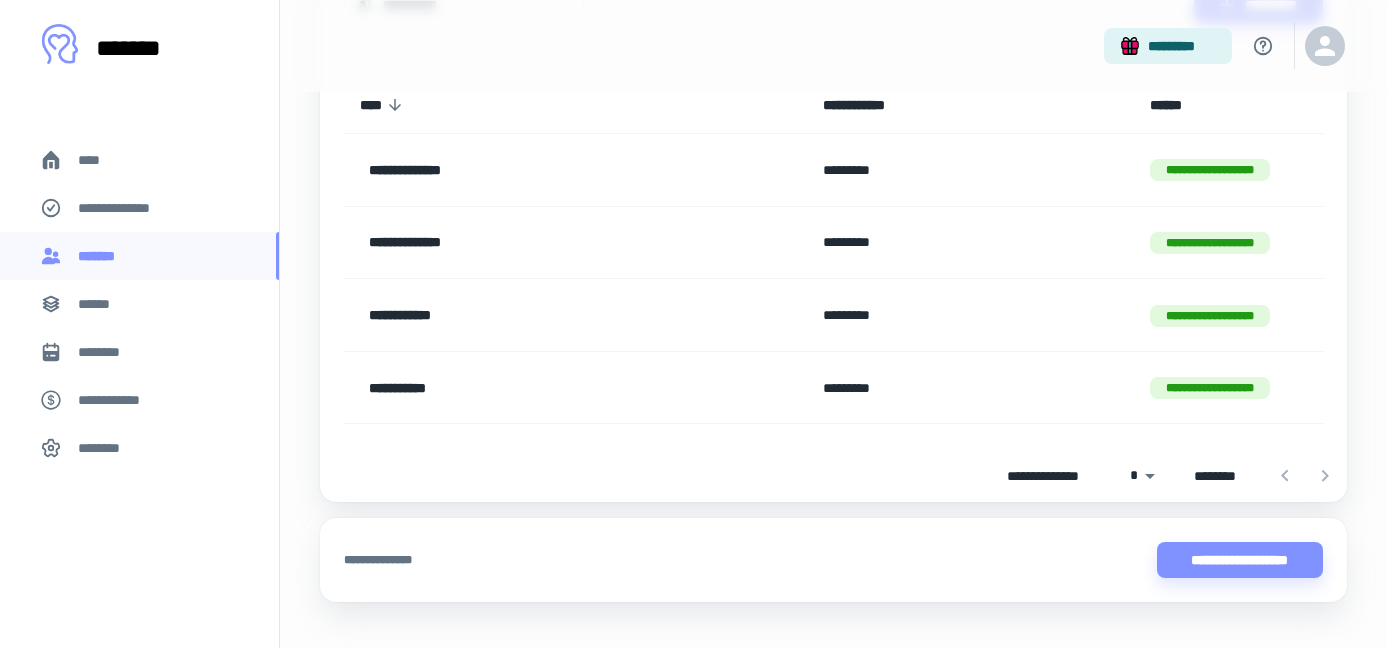 scroll, scrollTop: 0, scrollLeft: 0, axis: both 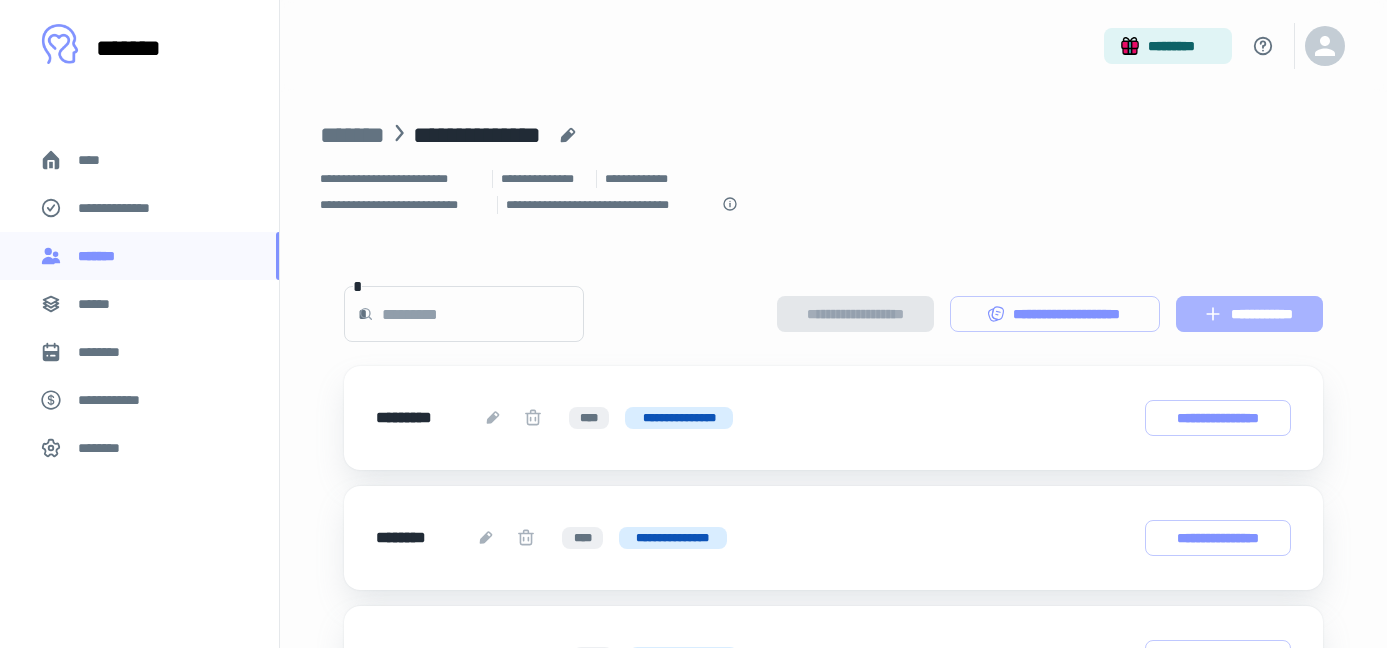 click on "**********" at bounding box center (1249, 314) 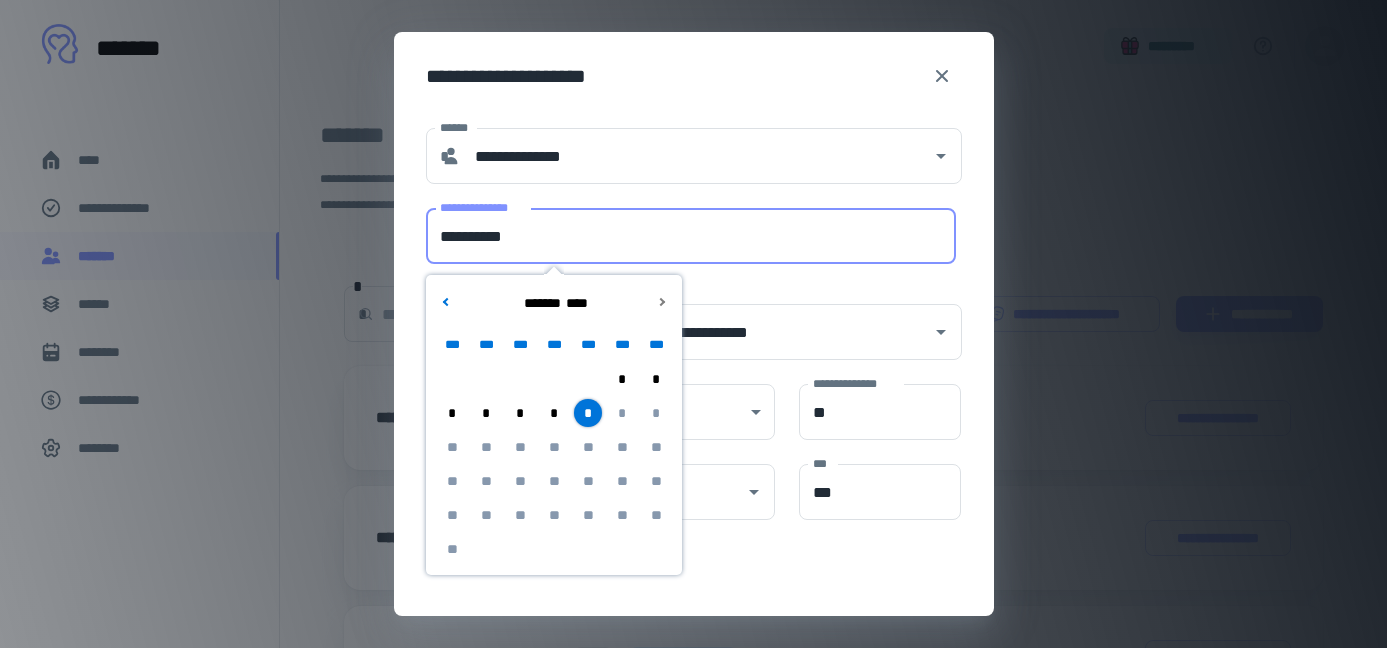 drag, startPoint x: 559, startPoint y: 233, endPoint x: 365, endPoint y: 230, distance: 194.0232 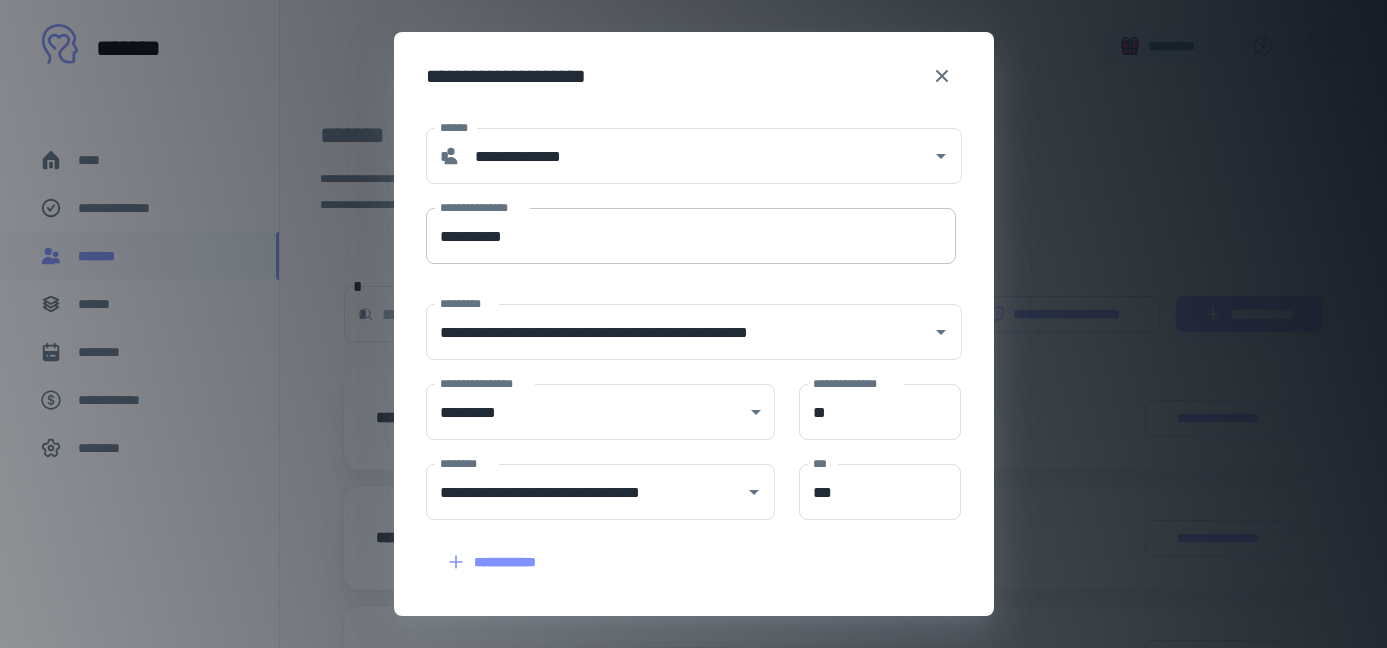 click on "**********" at bounding box center (691, 236) 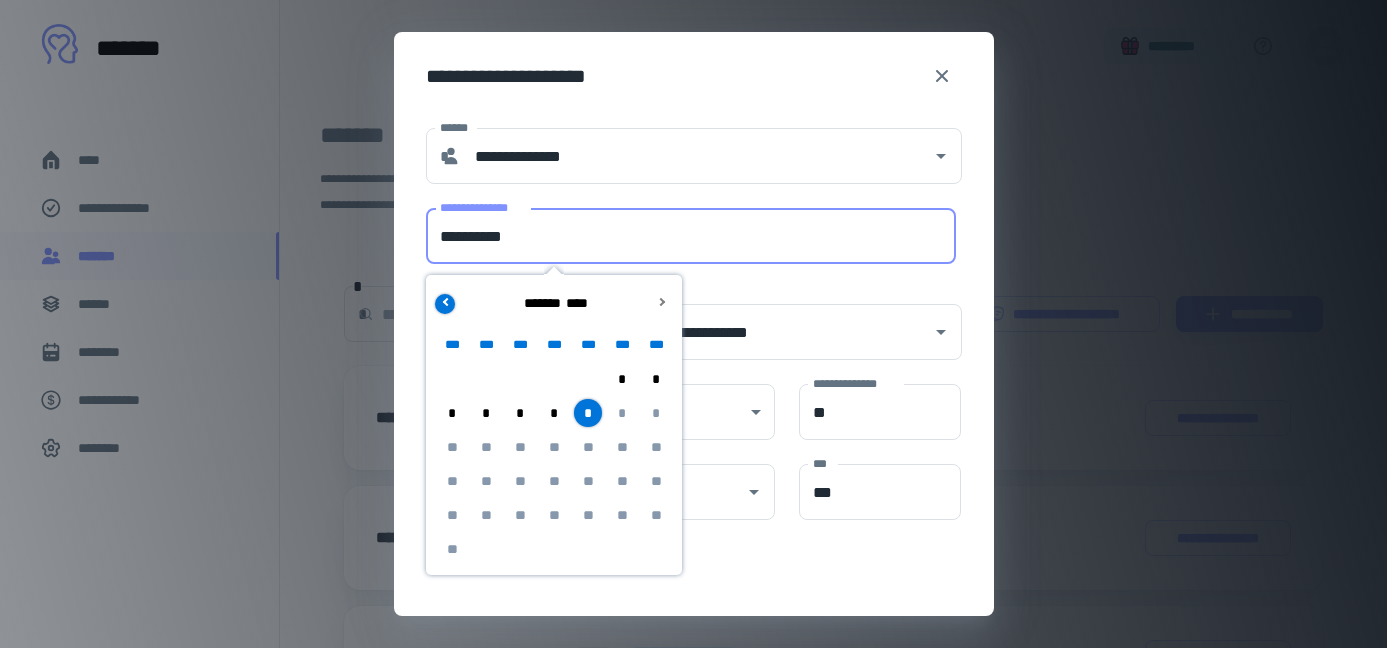 click at bounding box center (445, 304) 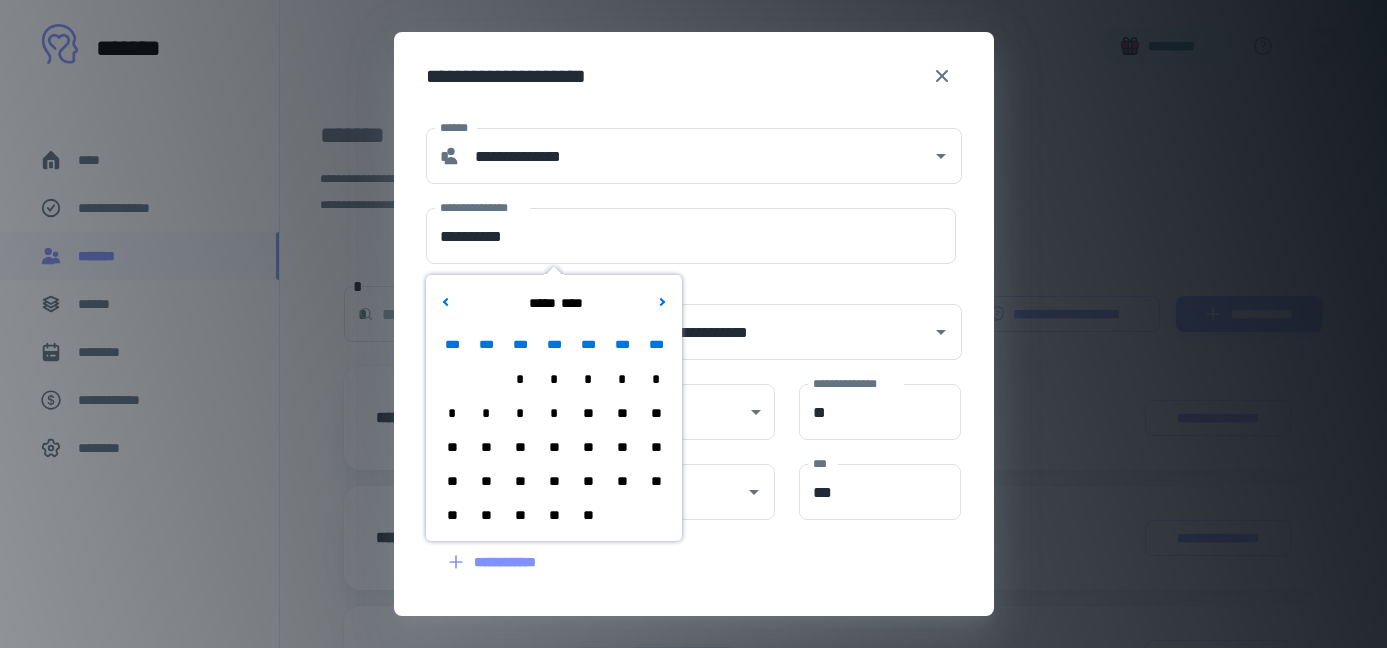 click on "**" at bounding box center [588, 515] 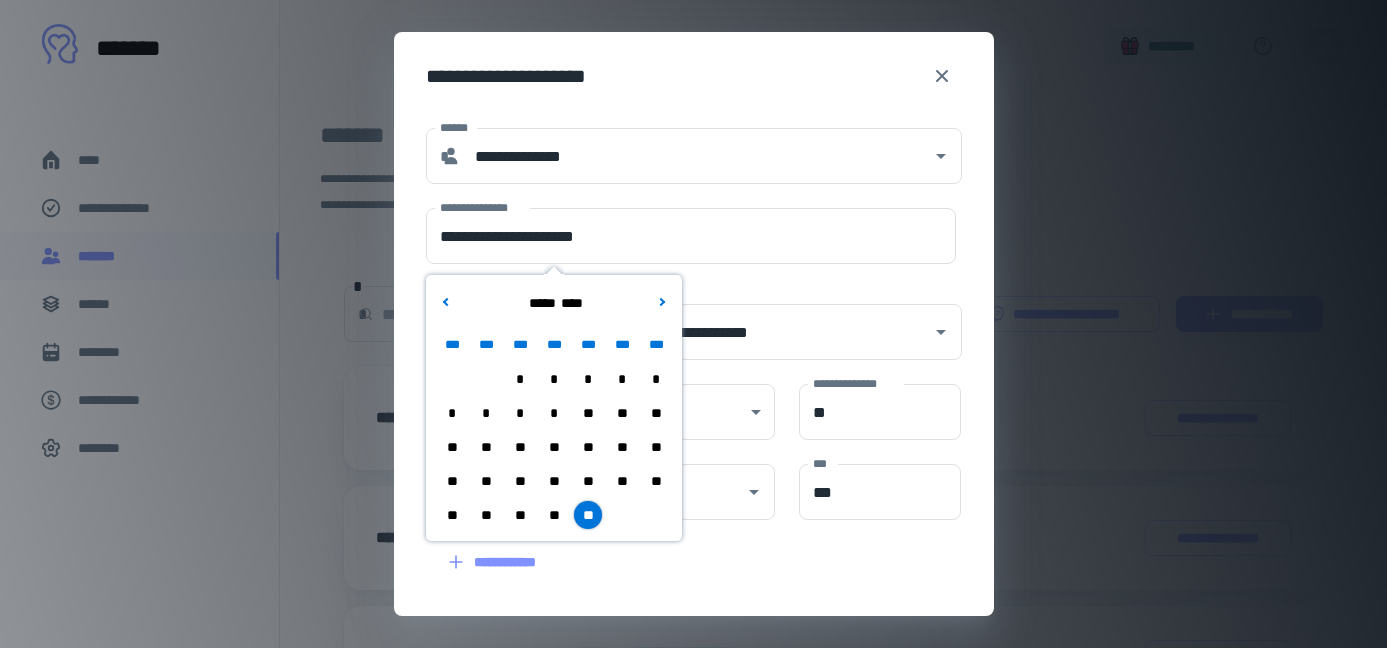 click on "**********" at bounding box center (682, 320) 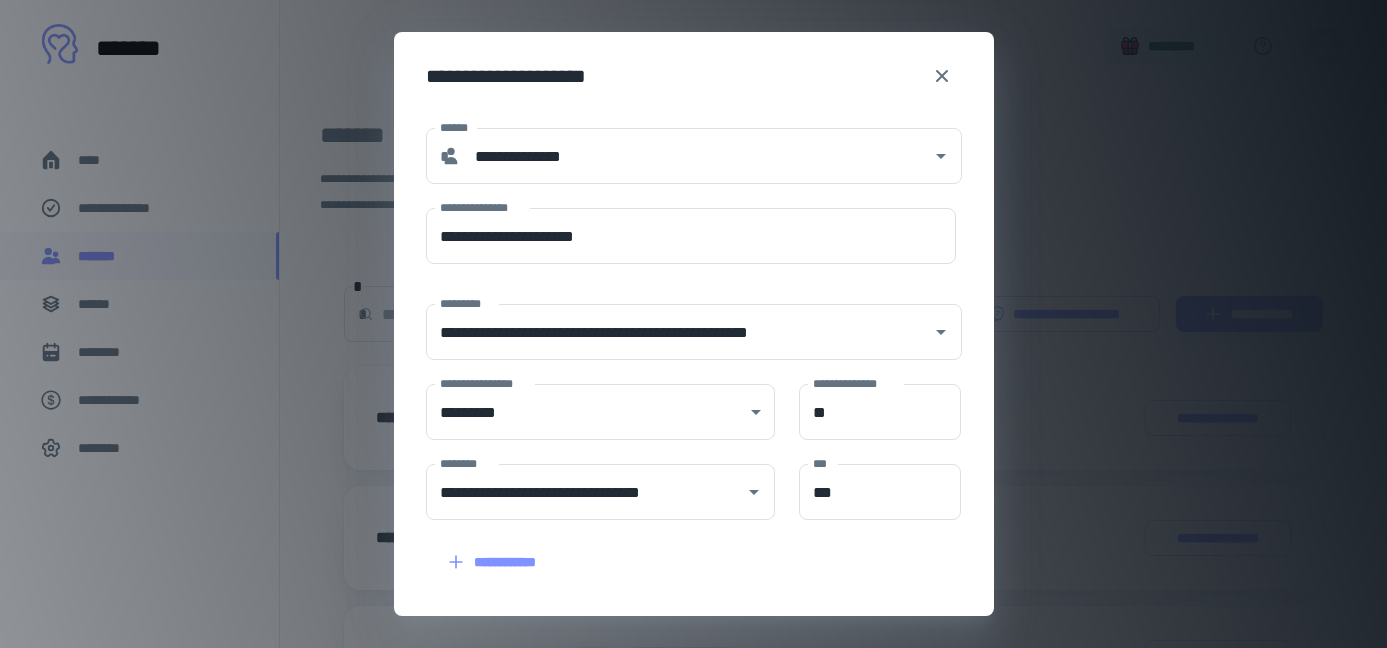 scroll, scrollTop: 302, scrollLeft: 0, axis: vertical 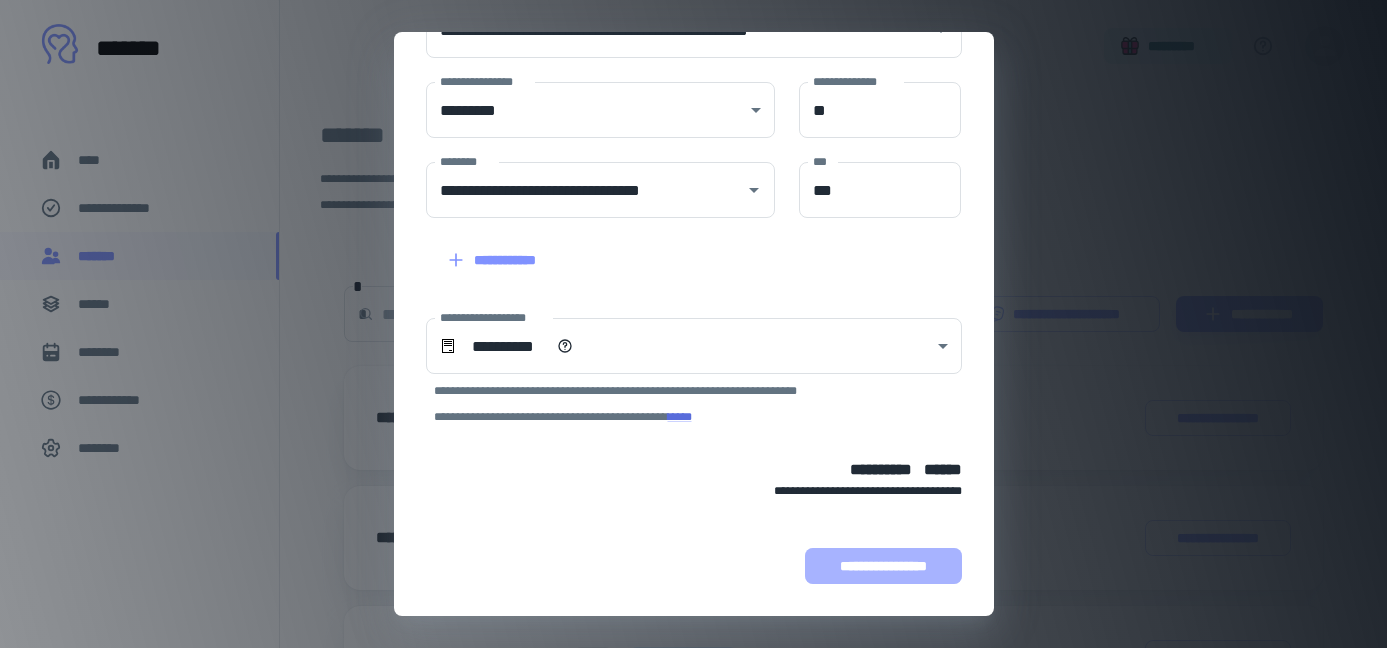 click on "**********" at bounding box center [883, 566] 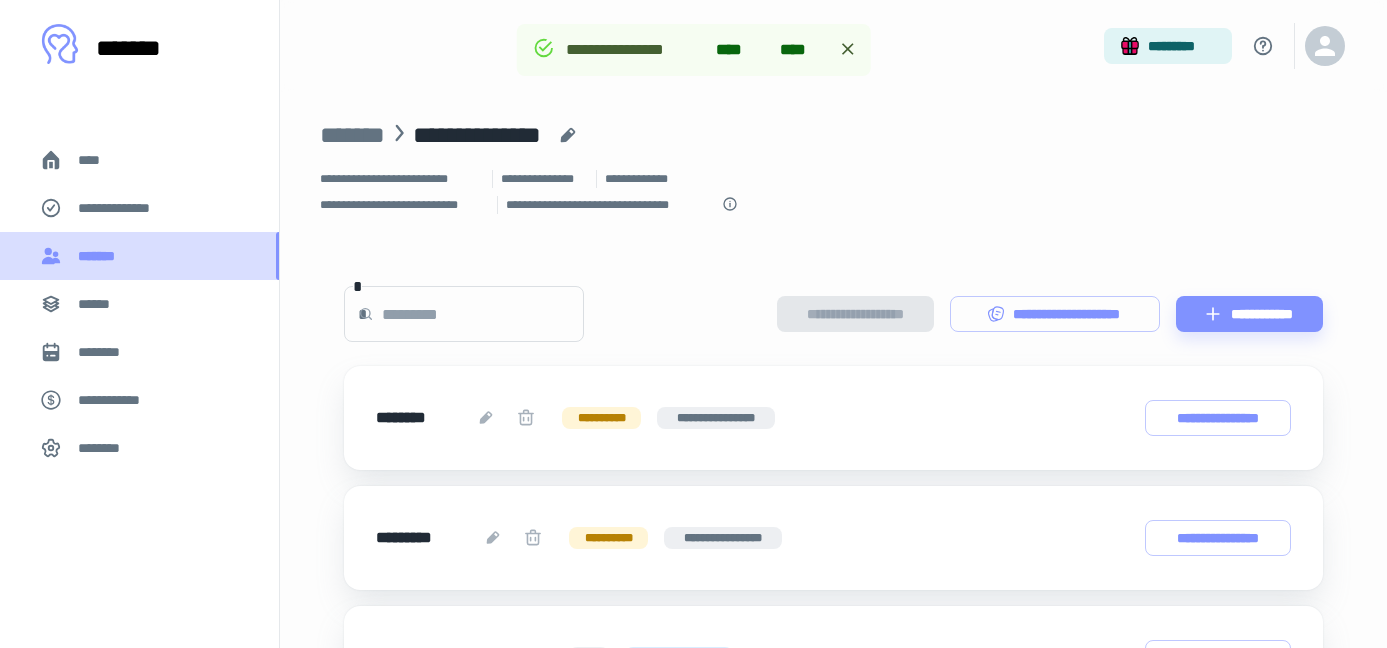 click on "*******" at bounding box center (101, 256) 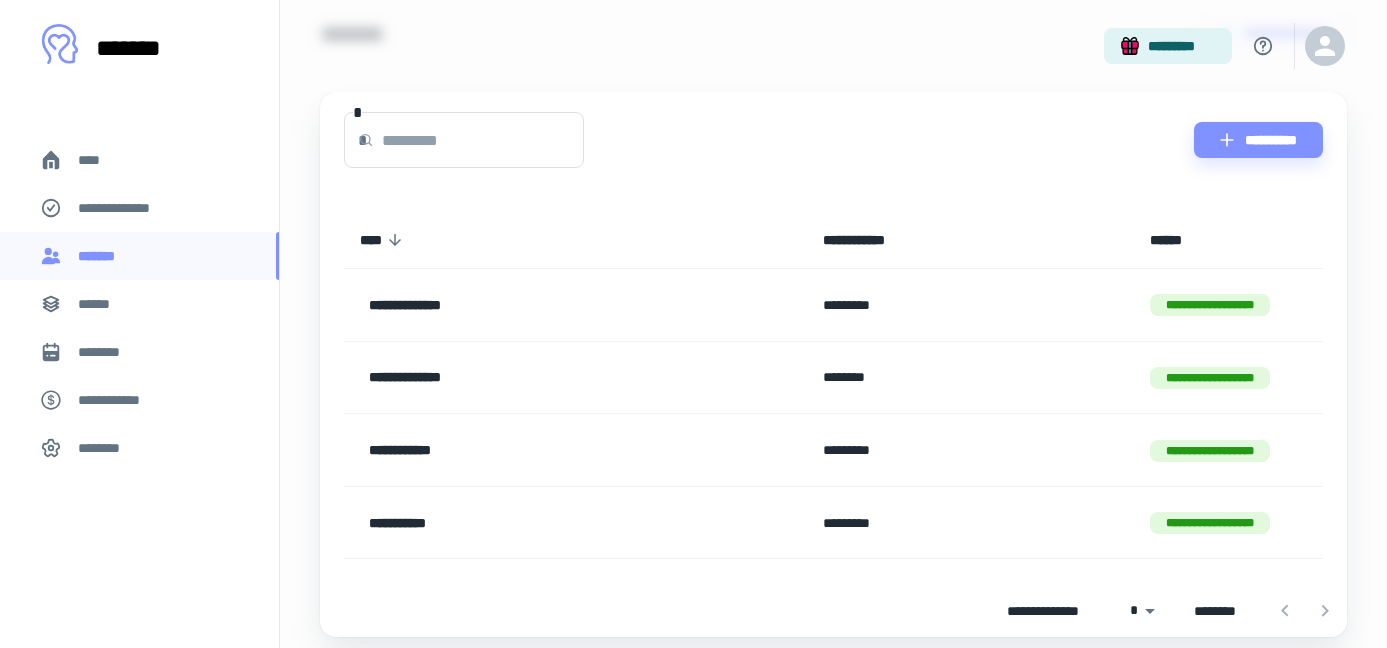 scroll, scrollTop: 116, scrollLeft: 0, axis: vertical 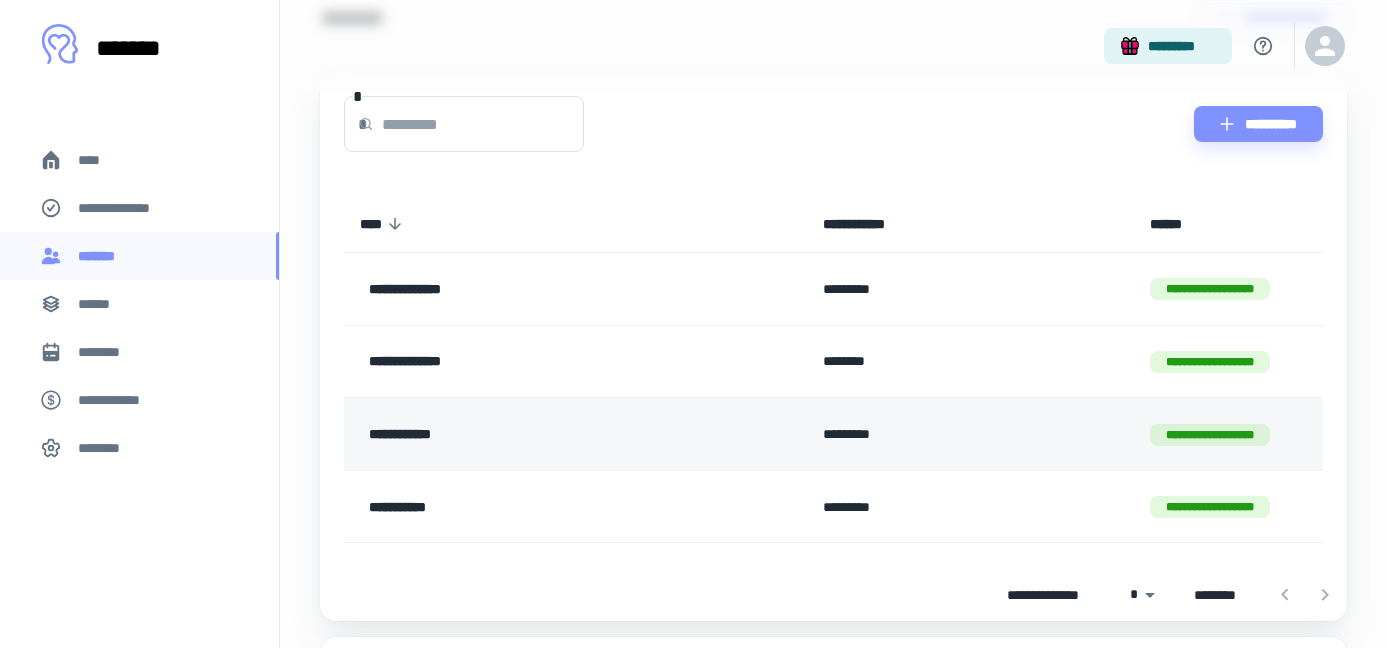 click on "**********" at bounding box center (529, 434) 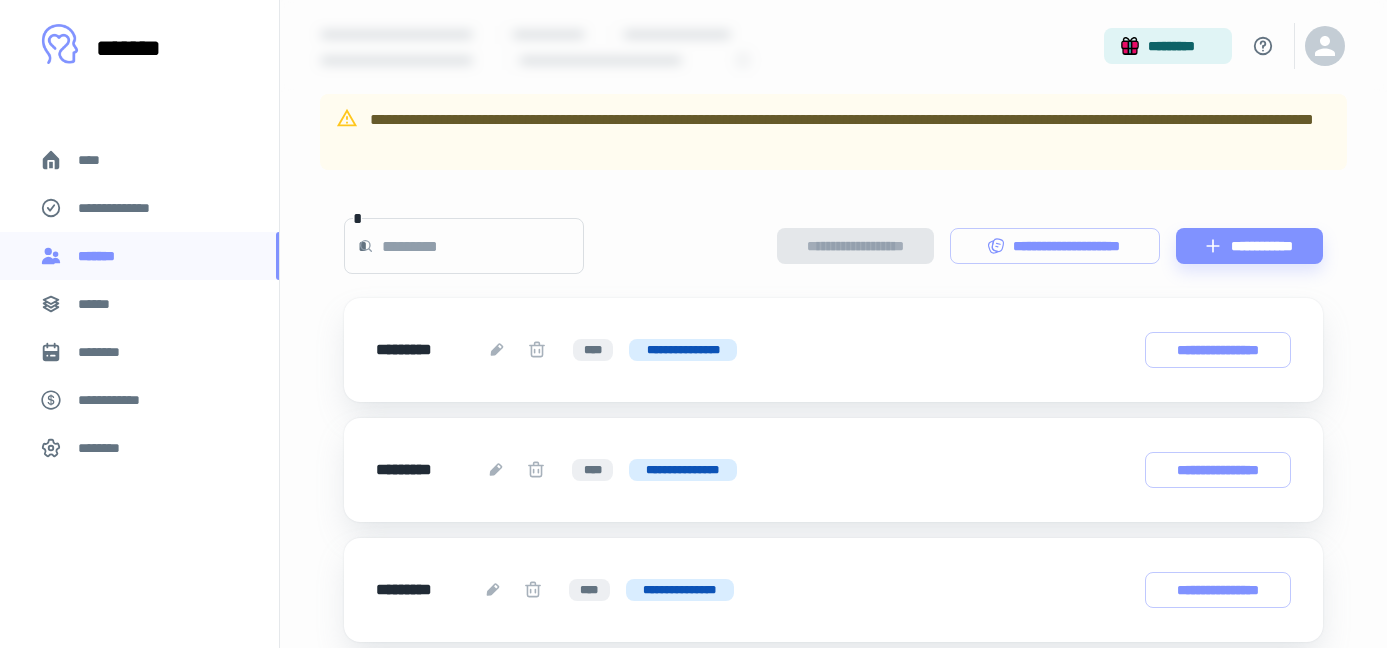 scroll, scrollTop: 145, scrollLeft: 0, axis: vertical 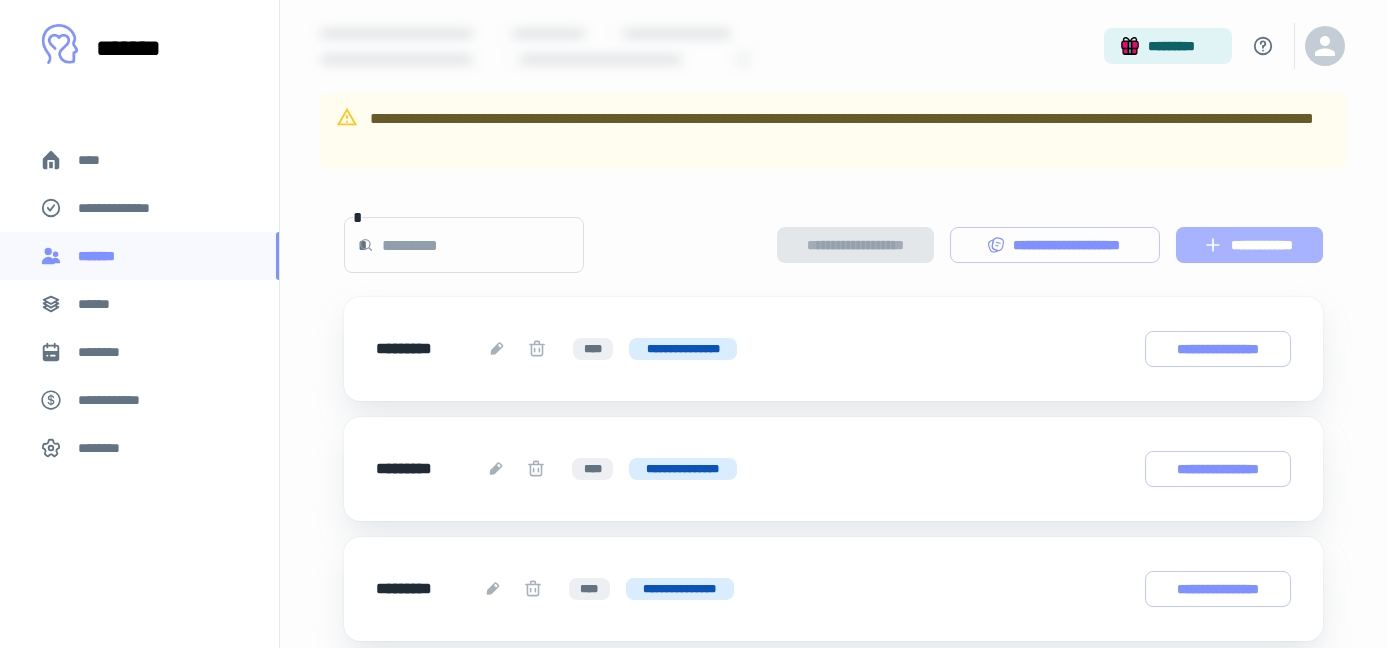 click on "**********" at bounding box center (1249, 245) 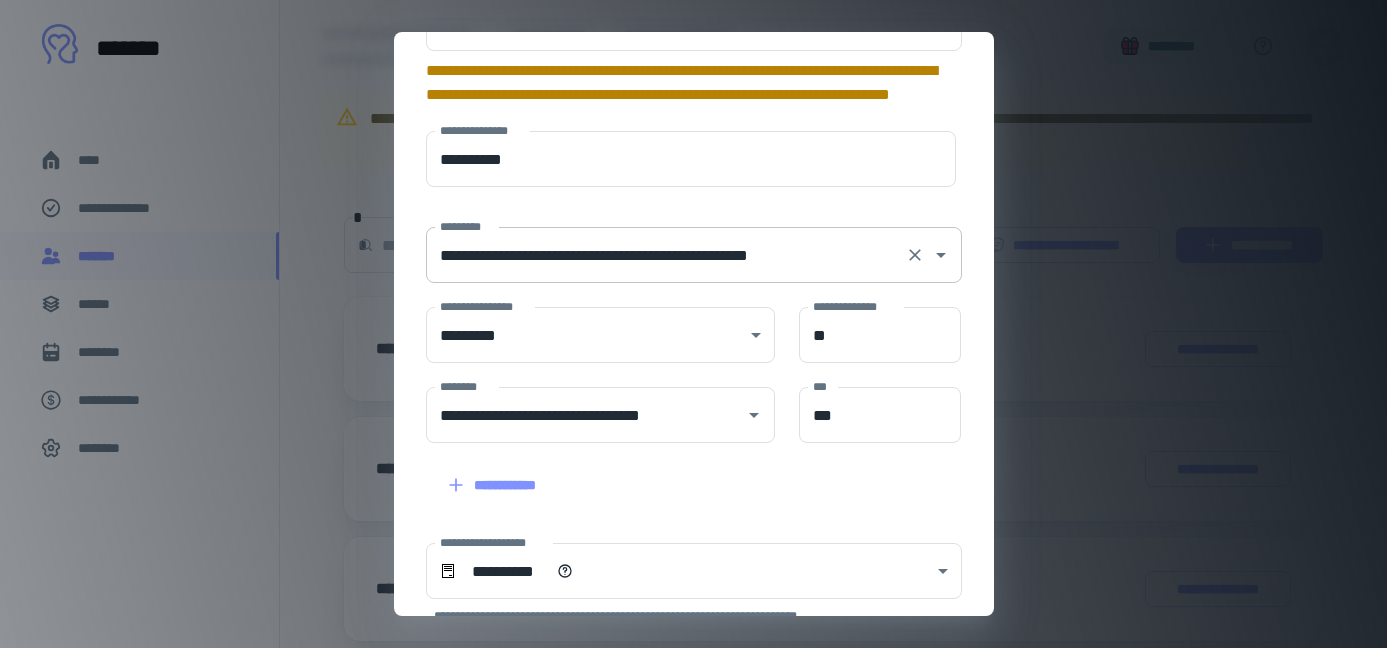 scroll, scrollTop: 358, scrollLeft: 0, axis: vertical 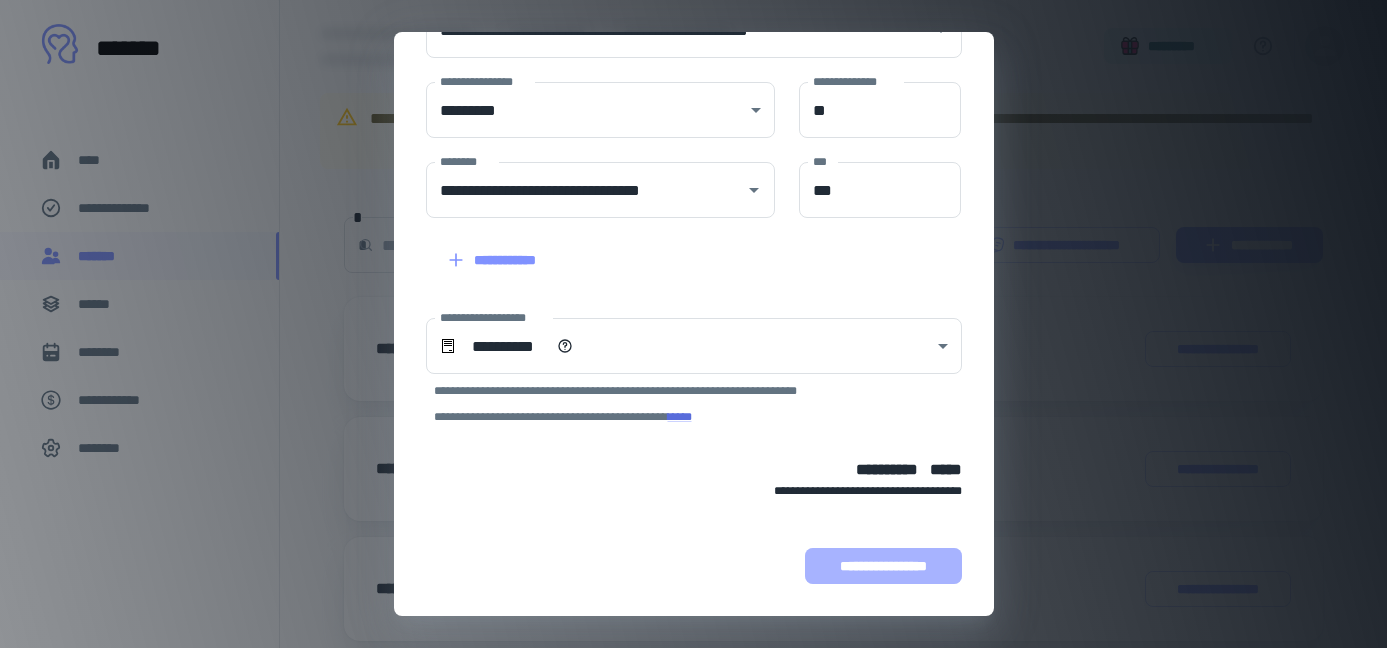 click on "**********" at bounding box center (883, 566) 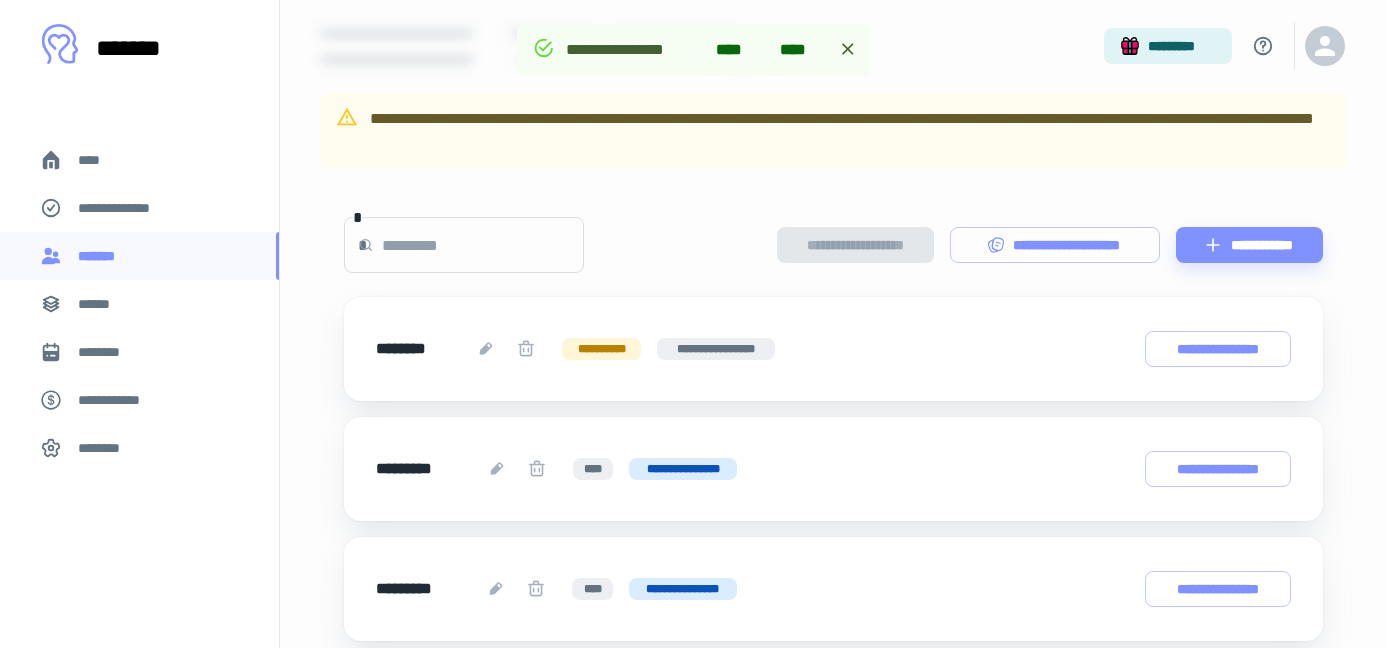 scroll, scrollTop: 484, scrollLeft: 0, axis: vertical 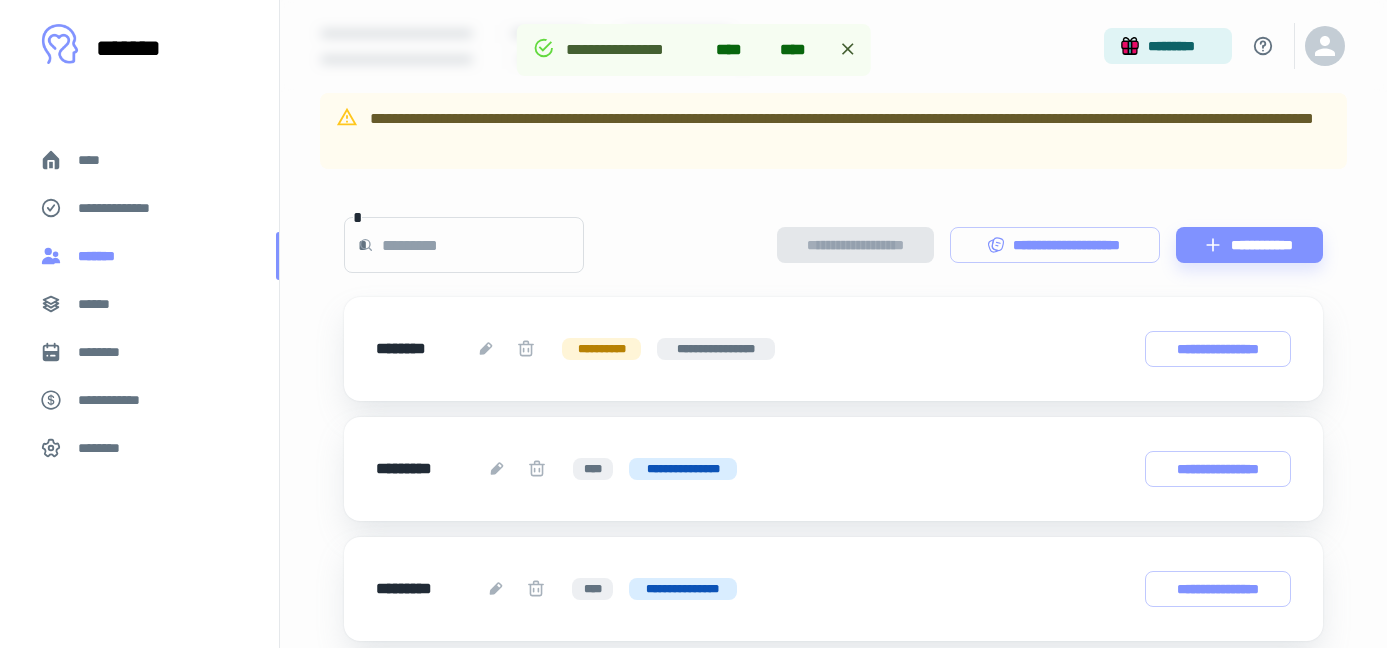 click on "*******" at bounding box center [139, 256] 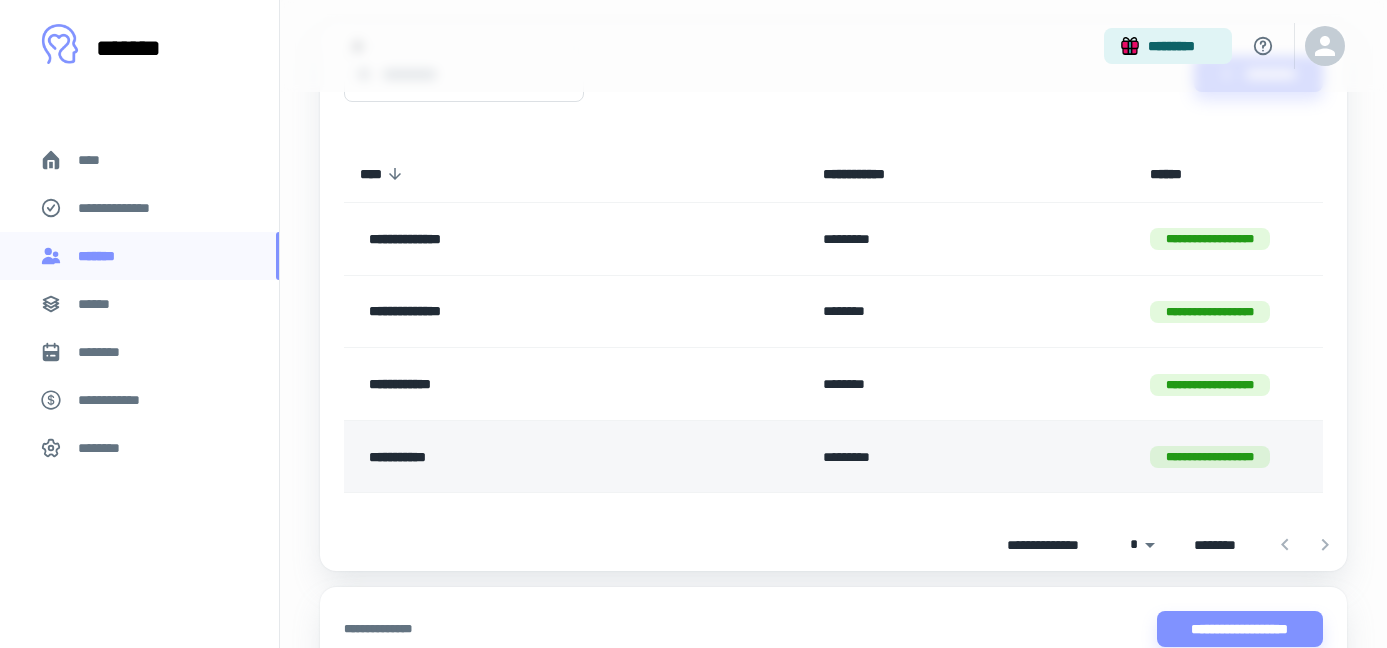 scroll, scrollTop: 174, scrollLeft: 0, axis: vertical 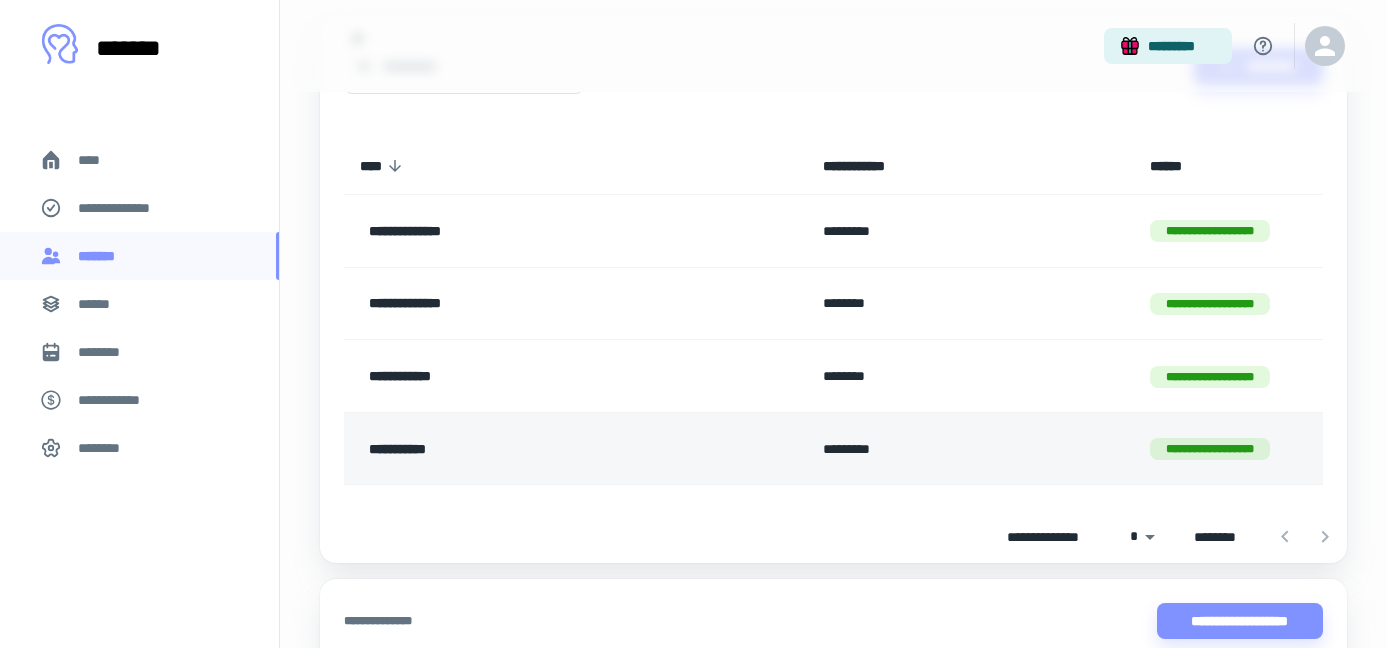 click on "**********" at bounding box center (529, 449) 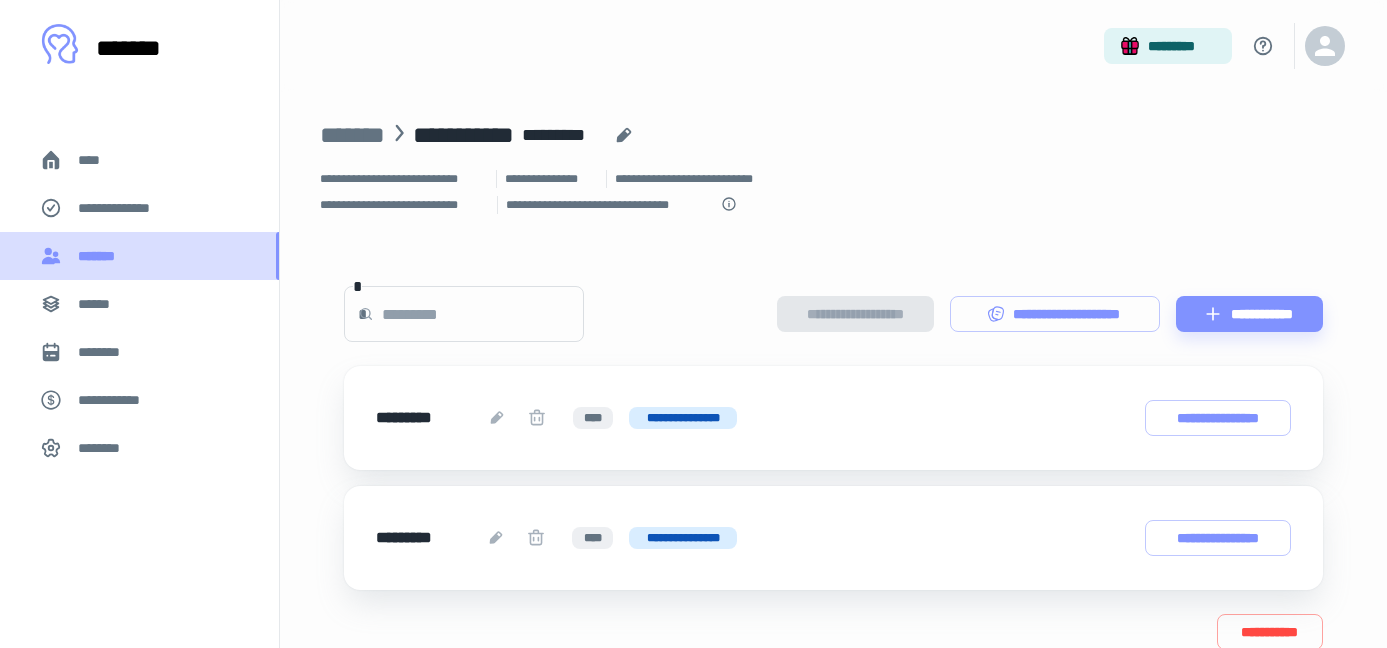 click on "*******" at bounding box center [139, 256] 